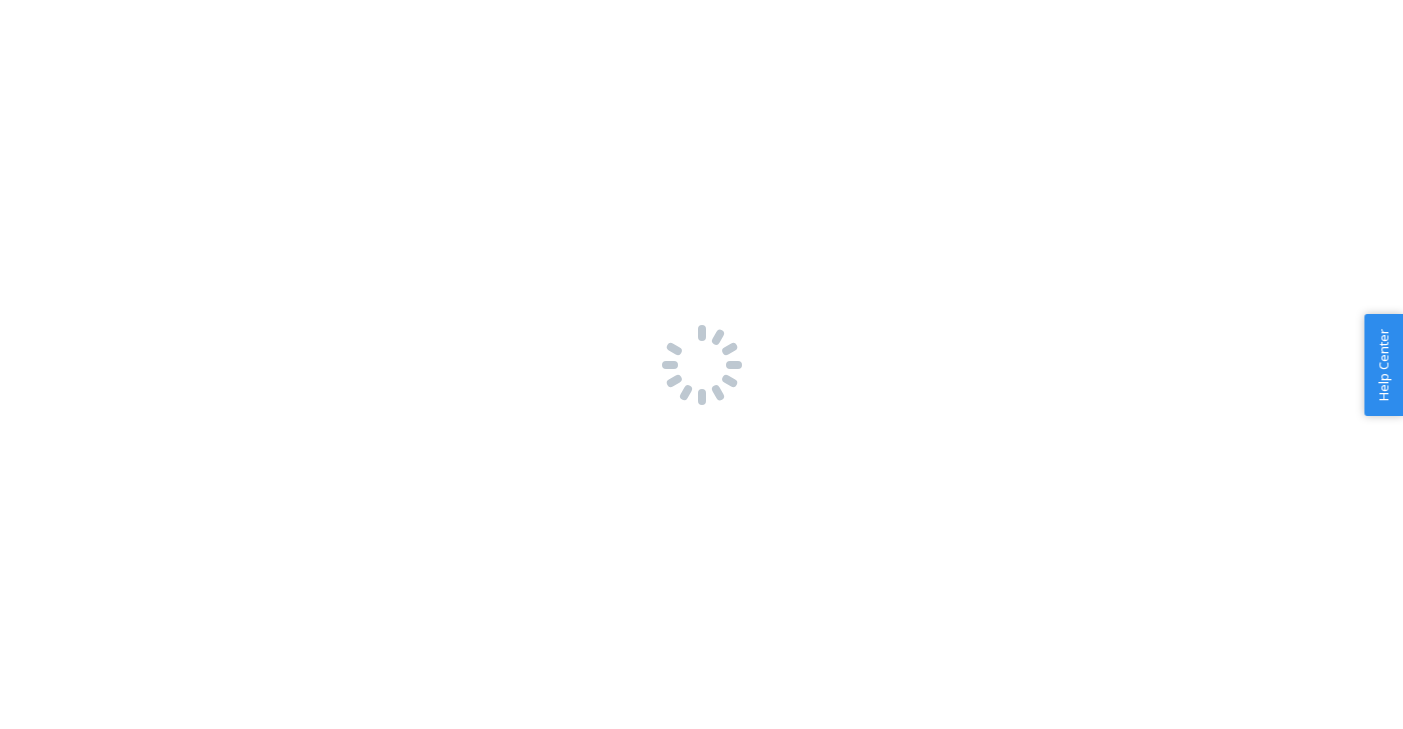 scroll, scrollTop: 0, scrollLeft: 0, axis: both 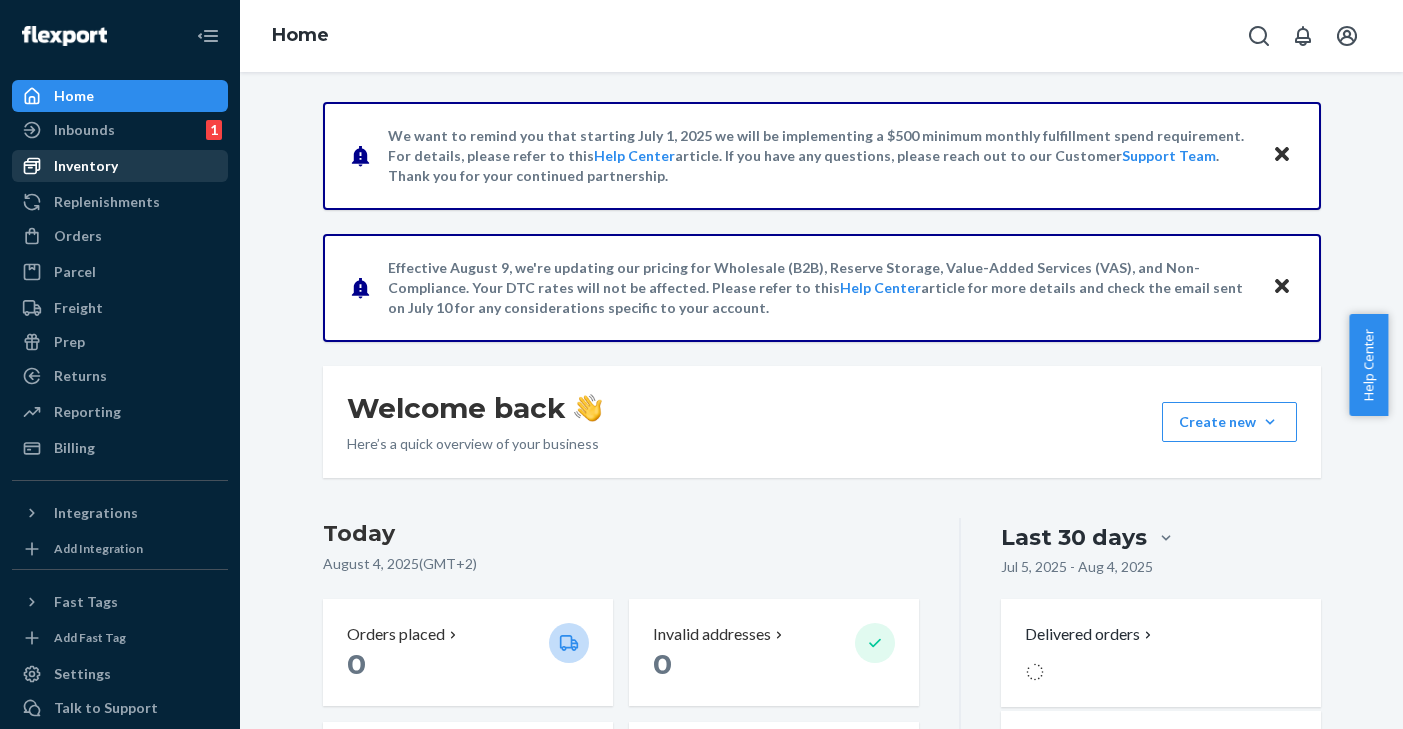click on "Inventory" at bounding box center [120, 166] 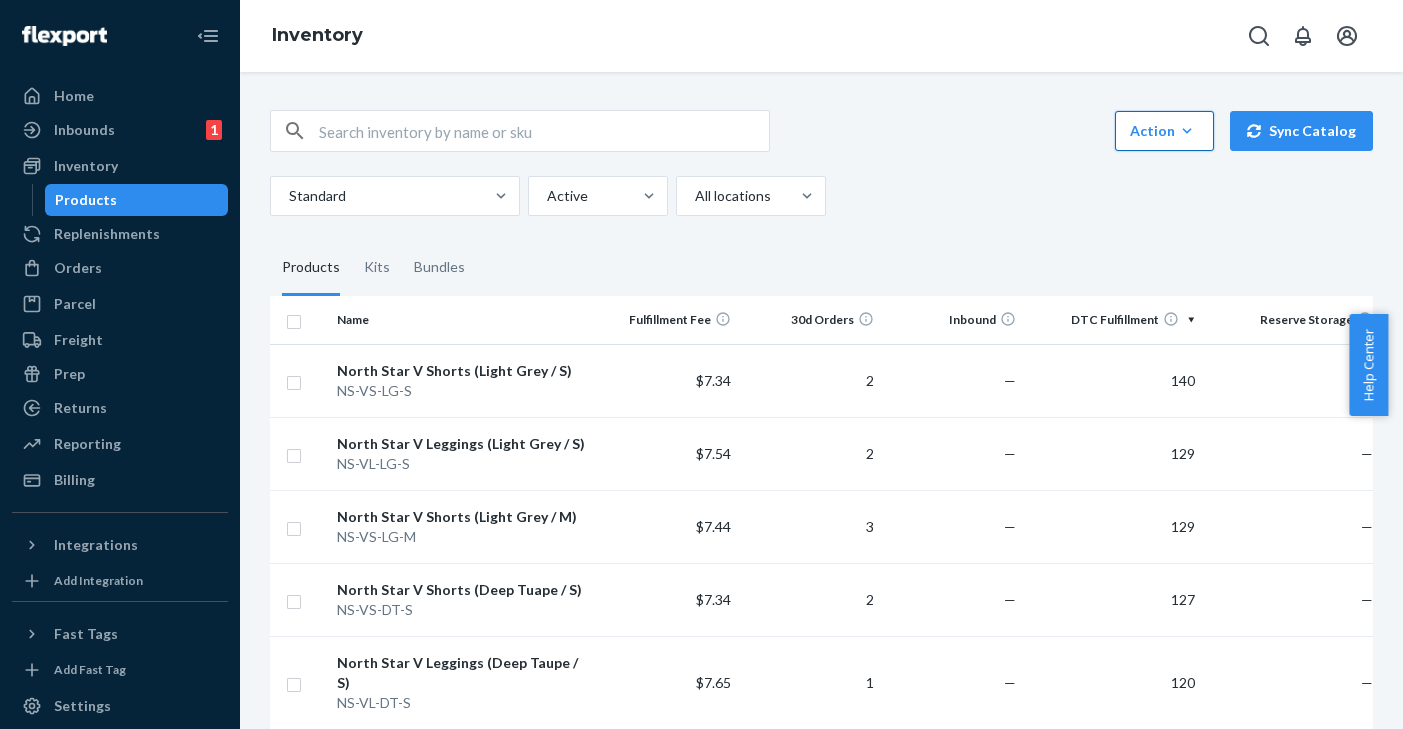 click 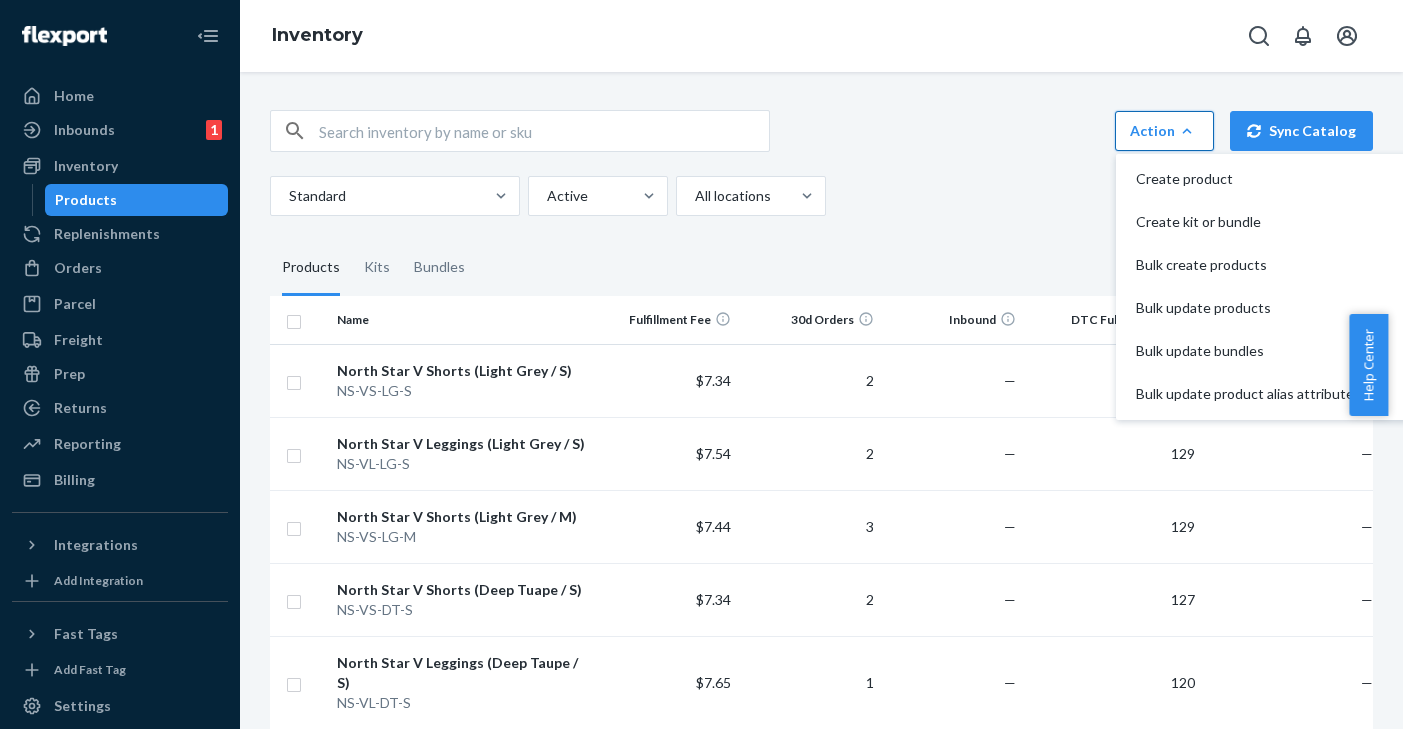 click on "Products Kits Bundles" at bounding box center (821, 268) 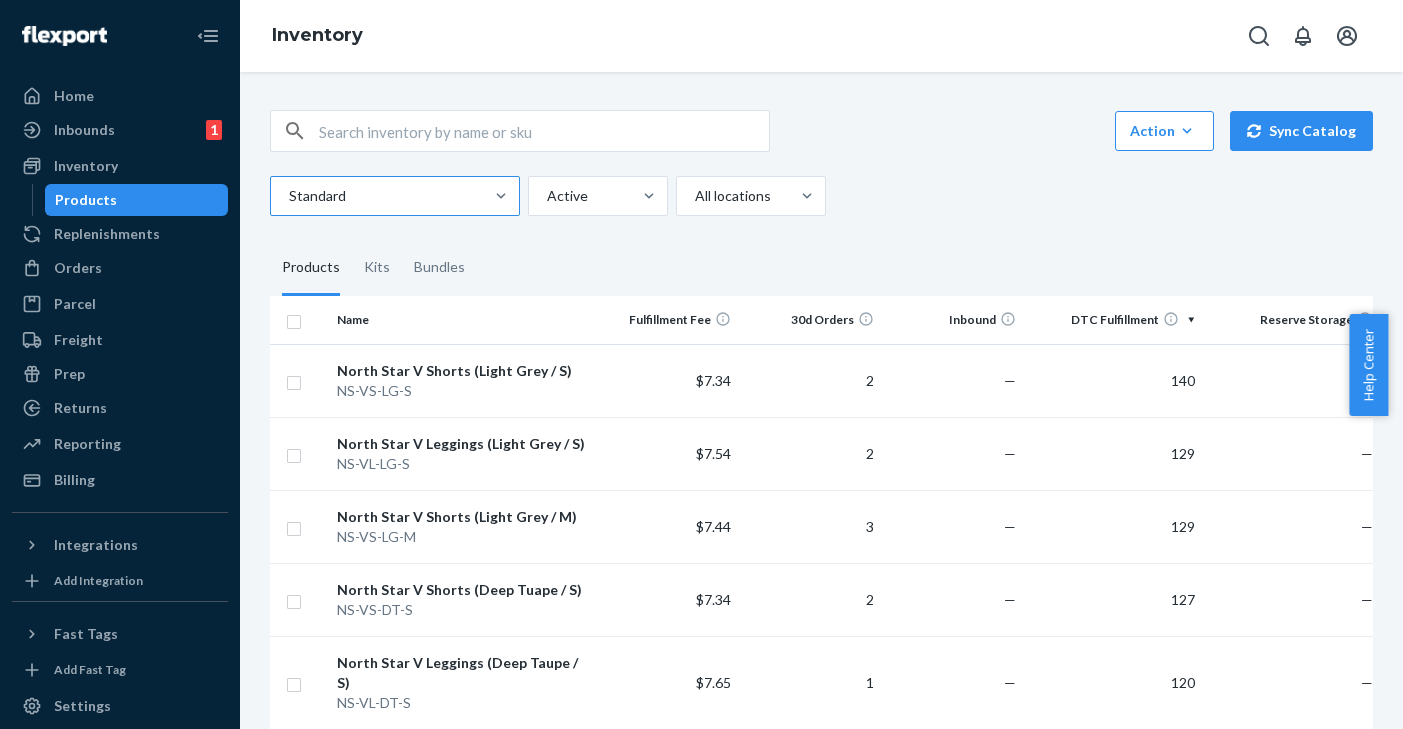 click at bounding box center [501, 196] 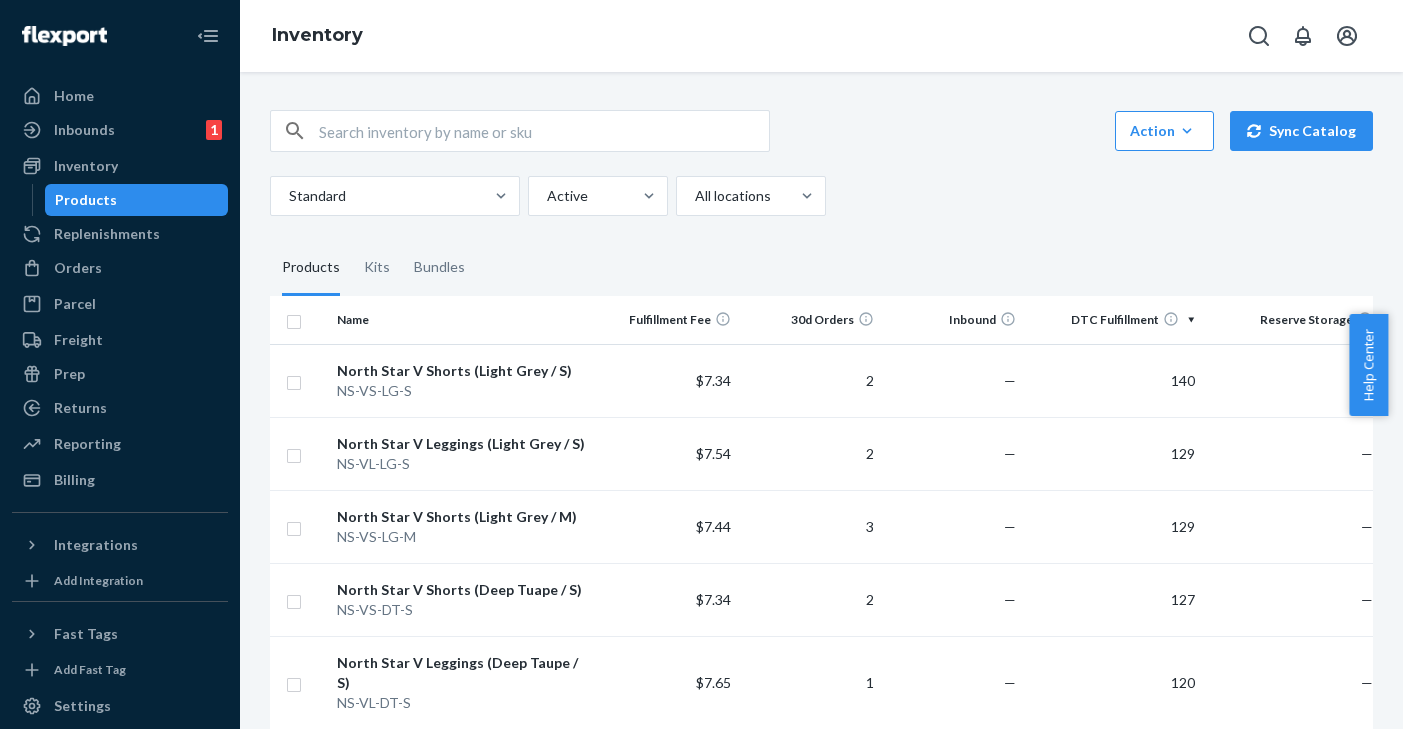 click on "North Star V Shorts (Light Grey / S) NS-VS-LG-S $7.34 2 — 140 — — North Star V Leggings (Light Grey / S) NS-VL-LG-S $7.54 2 — 129 — — North Star V Shorts (Light Grey / M) NS-VS-LG-M $7.44 3 — 129 — — North Star V Shorts (Deep Tuape / S) NS-VS-DT-S $7.34 2 — 127 — — North Star V Leggings (Deep Taupe / S) NS-VL-DT-S $7.65 1 — 120 — — North Star V Leggings (Light Grey / M) NS-VL-LG-M $7.65 1 — 117 — — North Star V Shorts (Deep Tuape / M) NS-VS-DT-M $7.34 2 — 114 — — North Star V Leggings (Deep Taupe / M) NS-VL-DT-M $7.65 1 — 111 — — North Star Sports Bra (White / M) NS-SB-WH-M $7.34 1 — 106 — — North Star LS Top (White / M) NS-LST-WH-M $7.44 ― — 96 — — NS-LST-WH-S 1" at bounding box center [821, 1232] 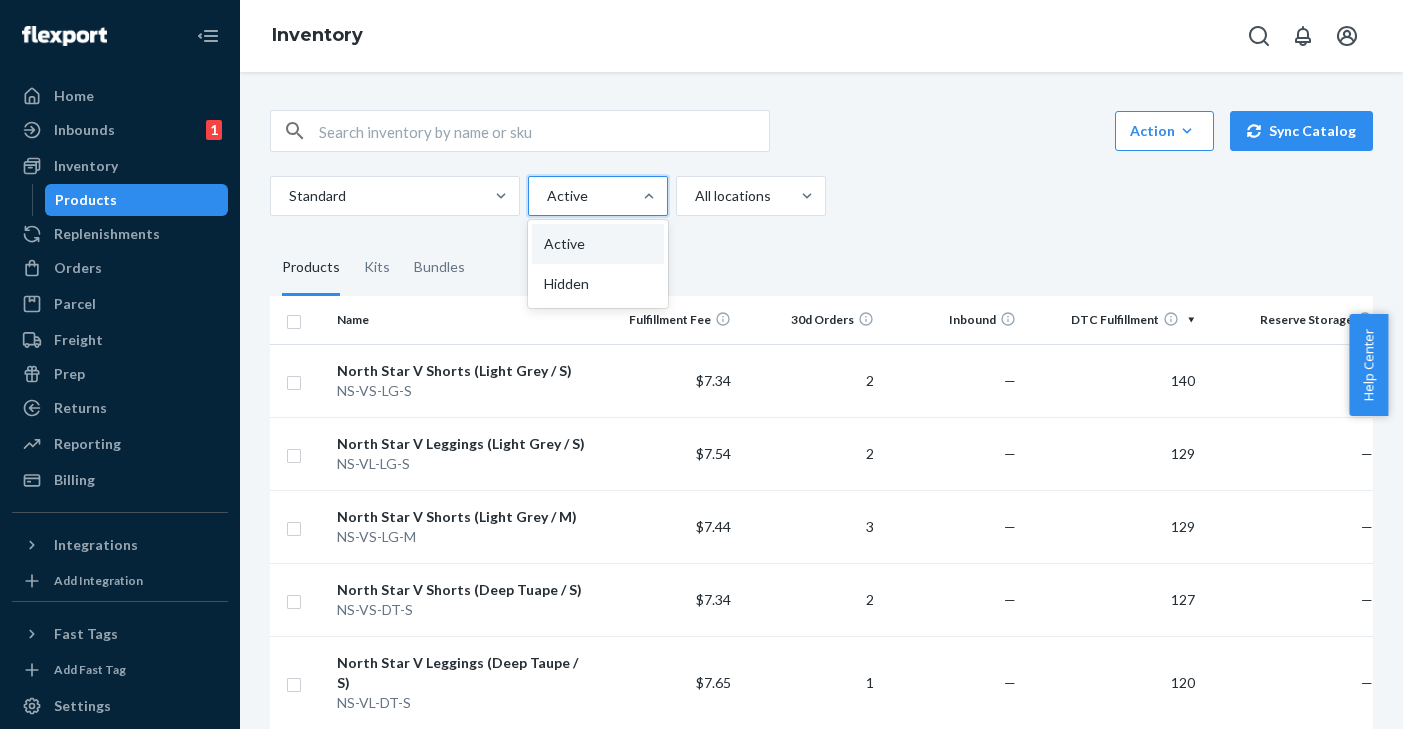 click at bounding box center [649, 196] 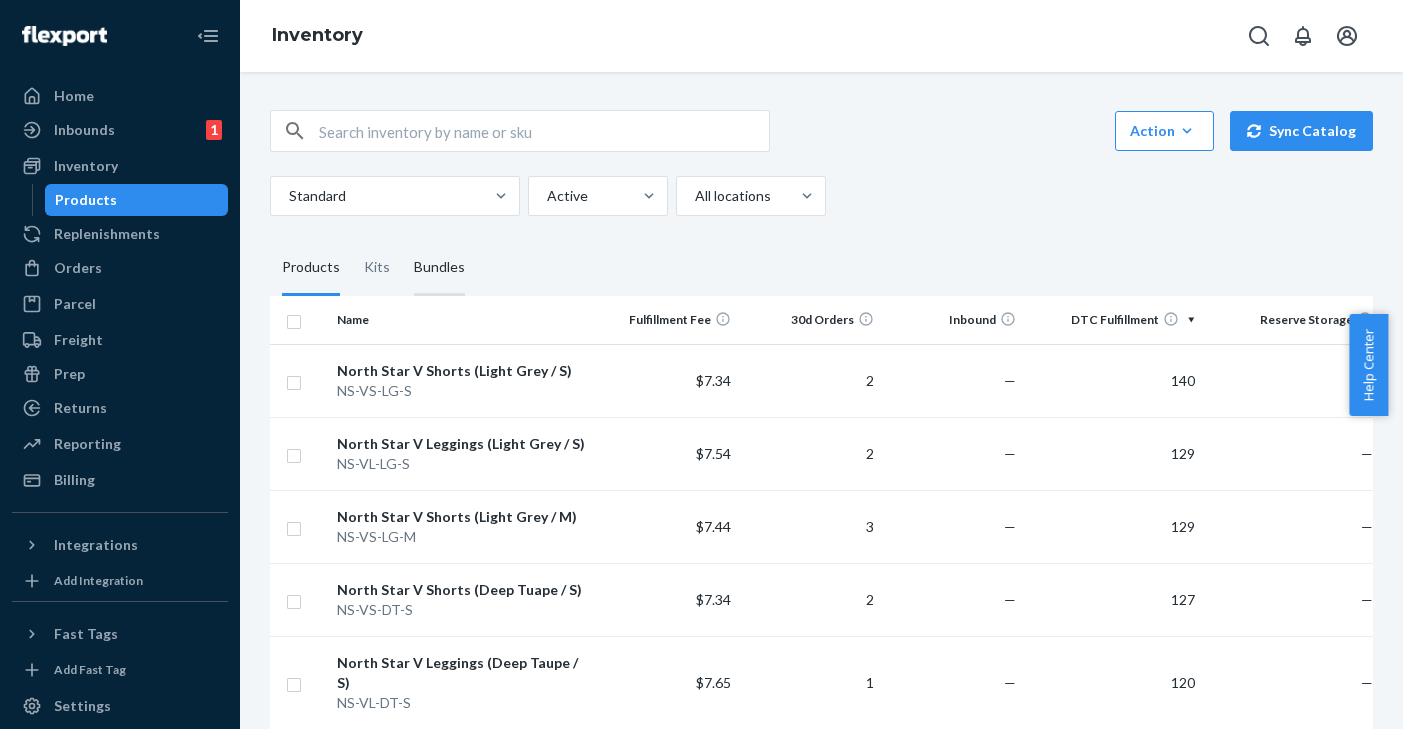 click on "Bundles" at bounding box center (439, 268) 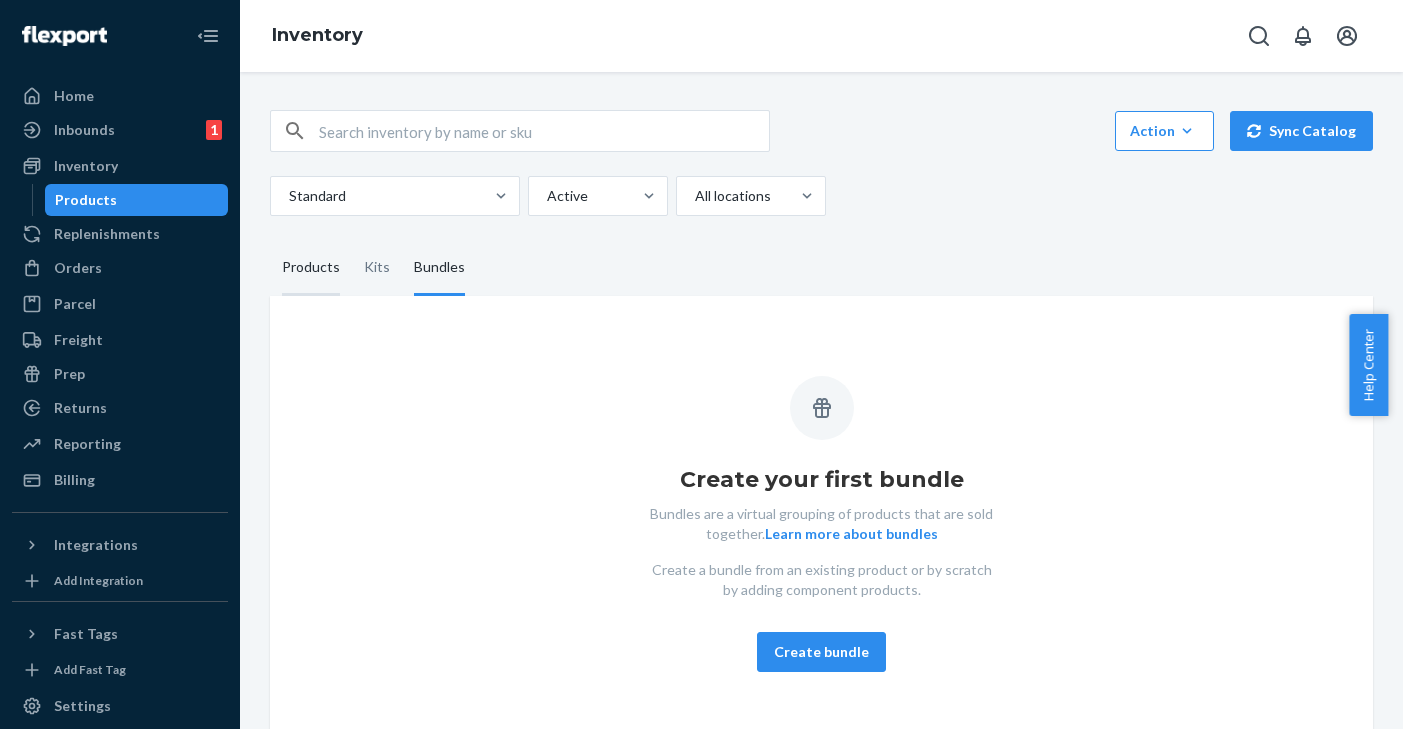click on "Products" at bounding box center [311, 268] 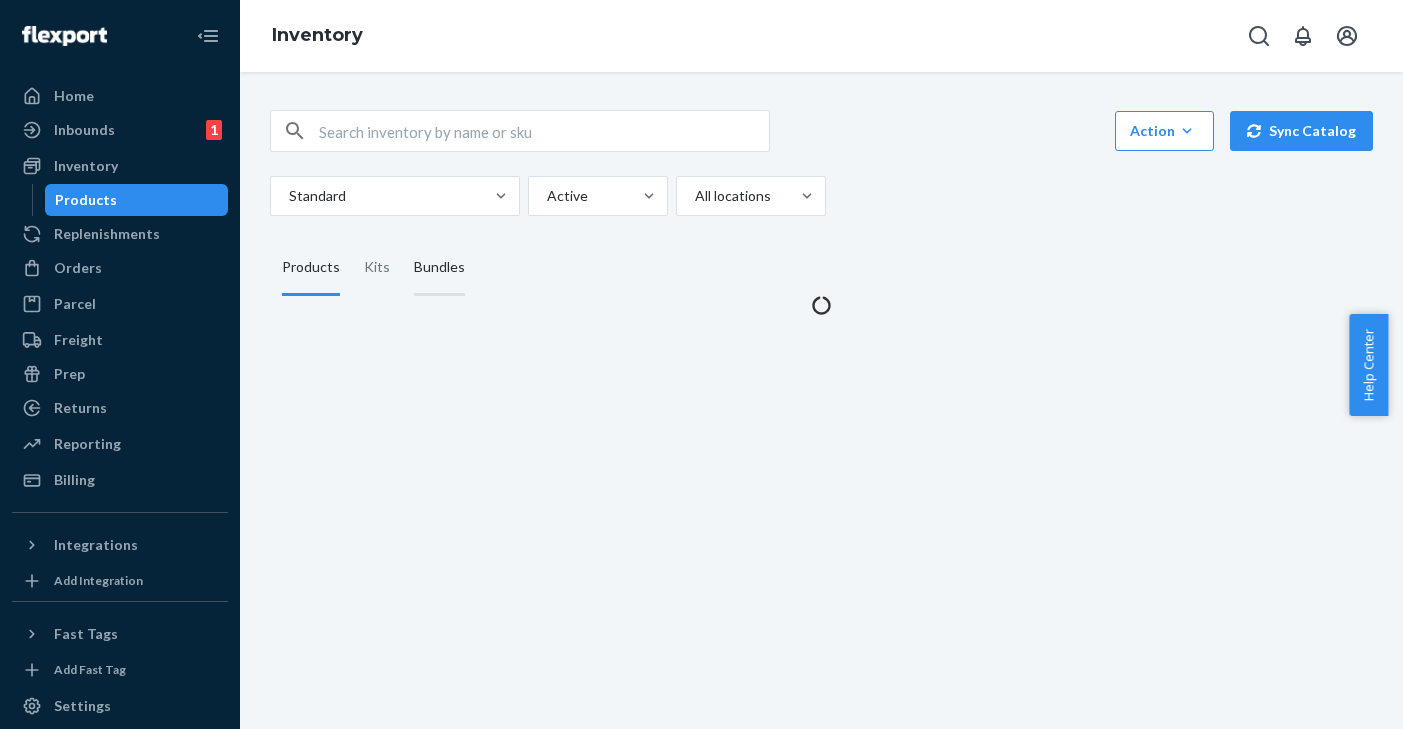 click on "Bundles" at bounding box center (439, 268) 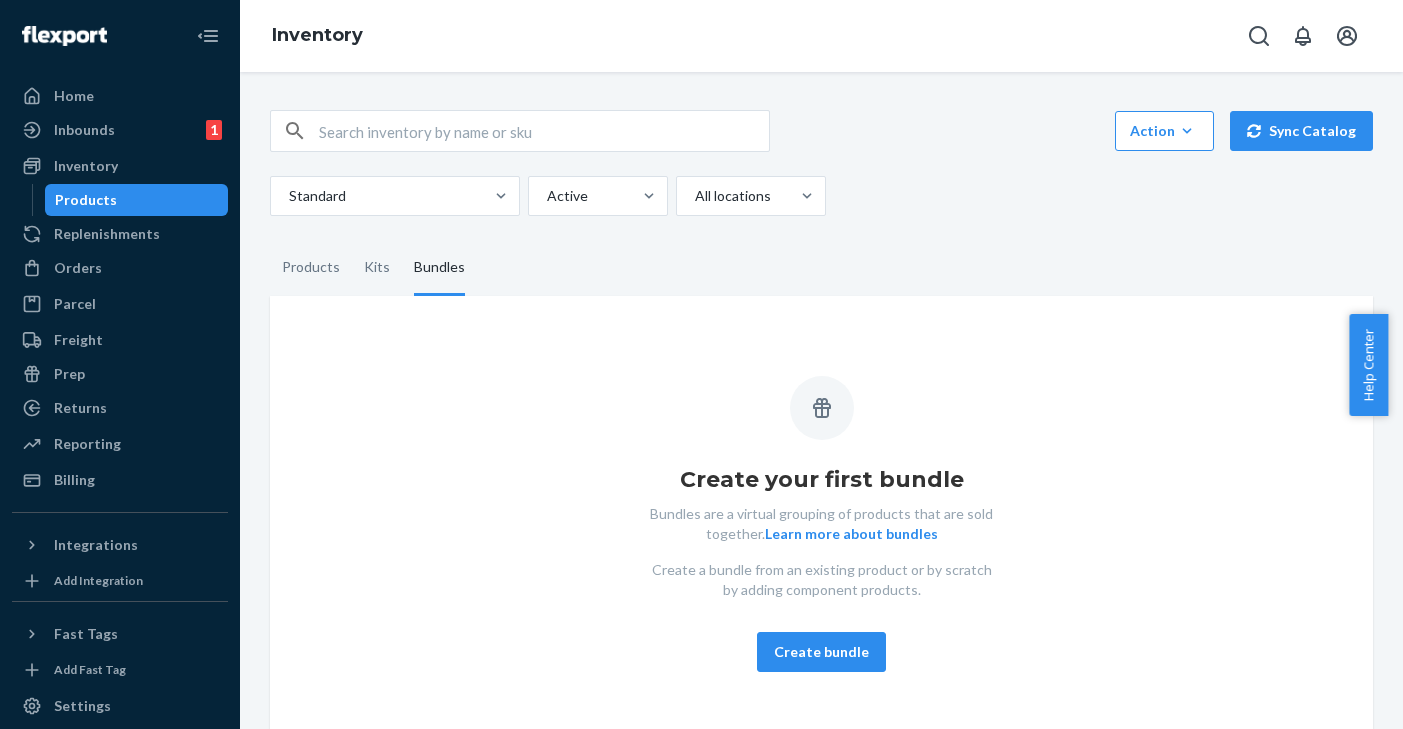 scroll, scrollTop: 23, scrollLeft: 0, axis: vertical 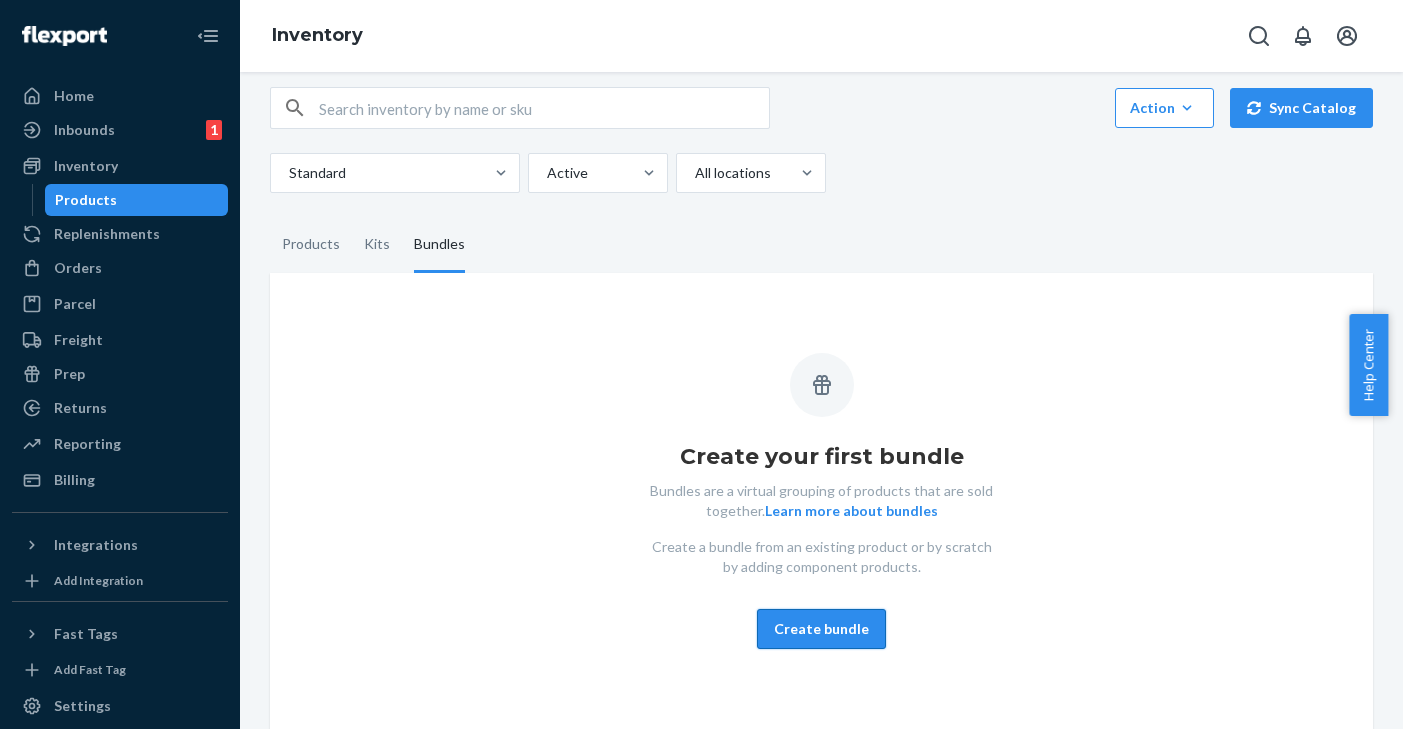 click on "Create bundle" at bounding box center [821, 629] 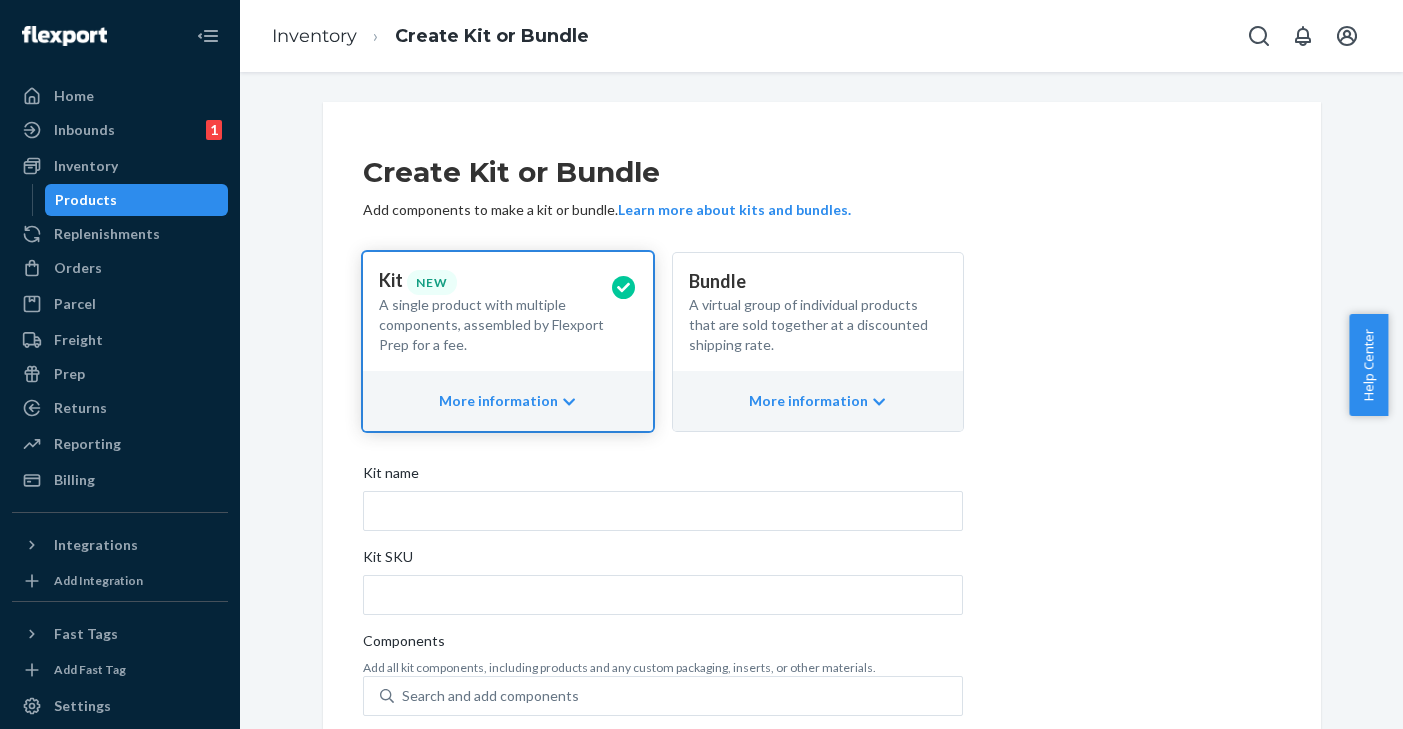 click on "More information" at bounding box center [508, 401] 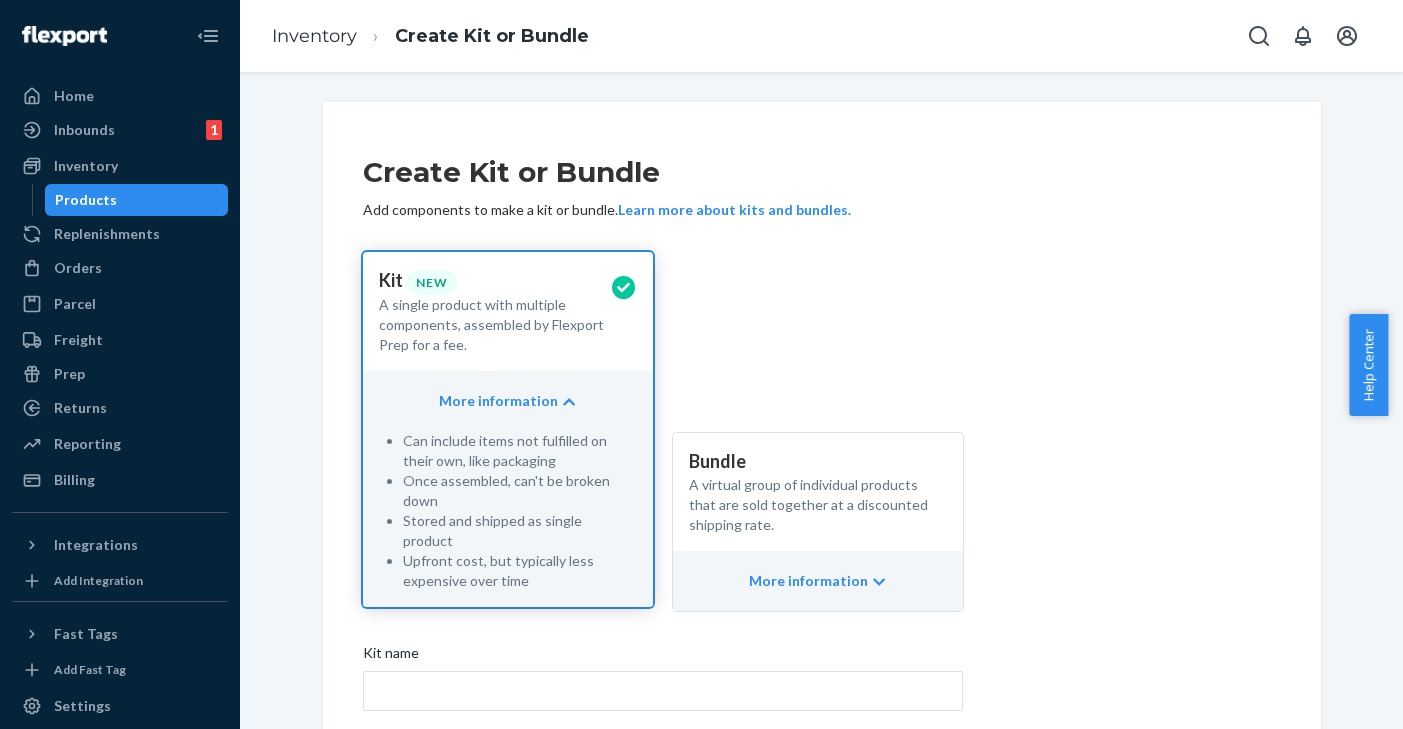 click on "More information" at bounding box center (508, 401) 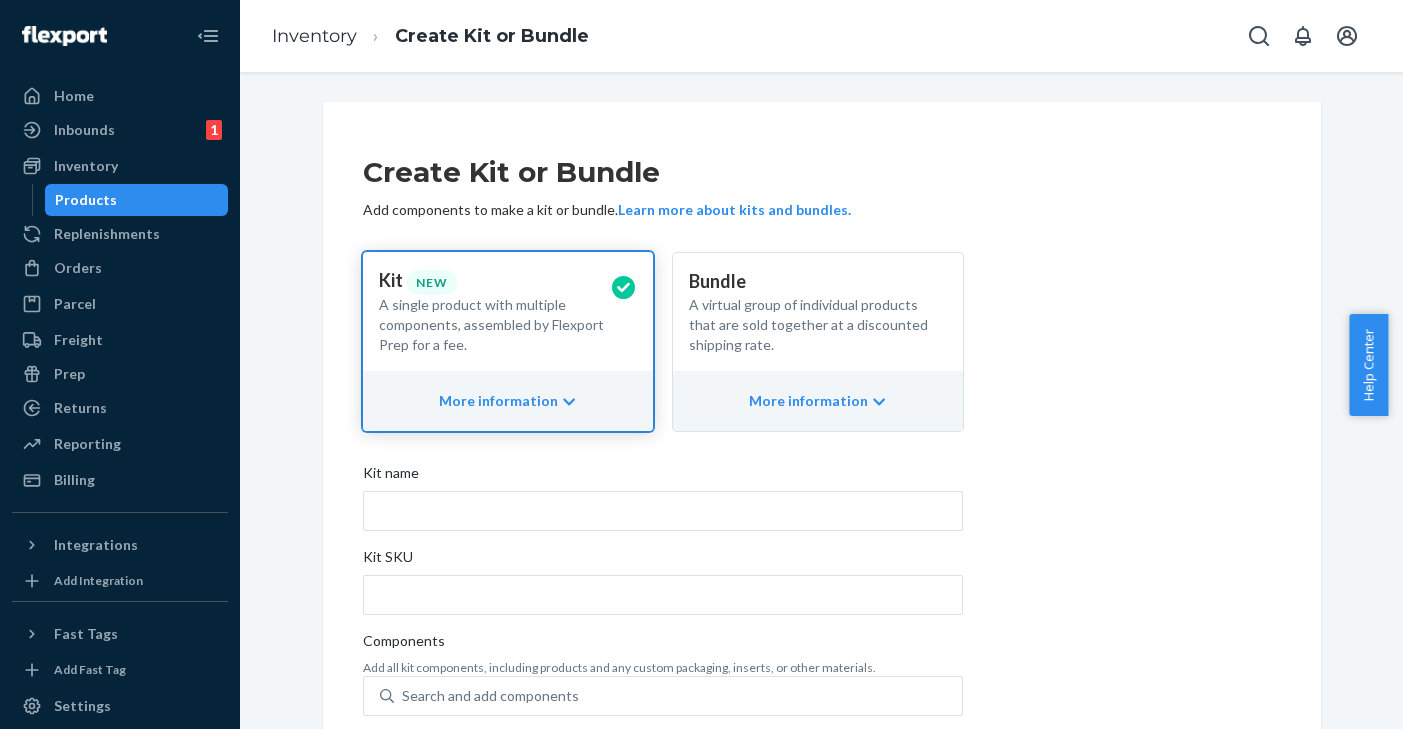 click on "More information" at bounding box center [818, 401] 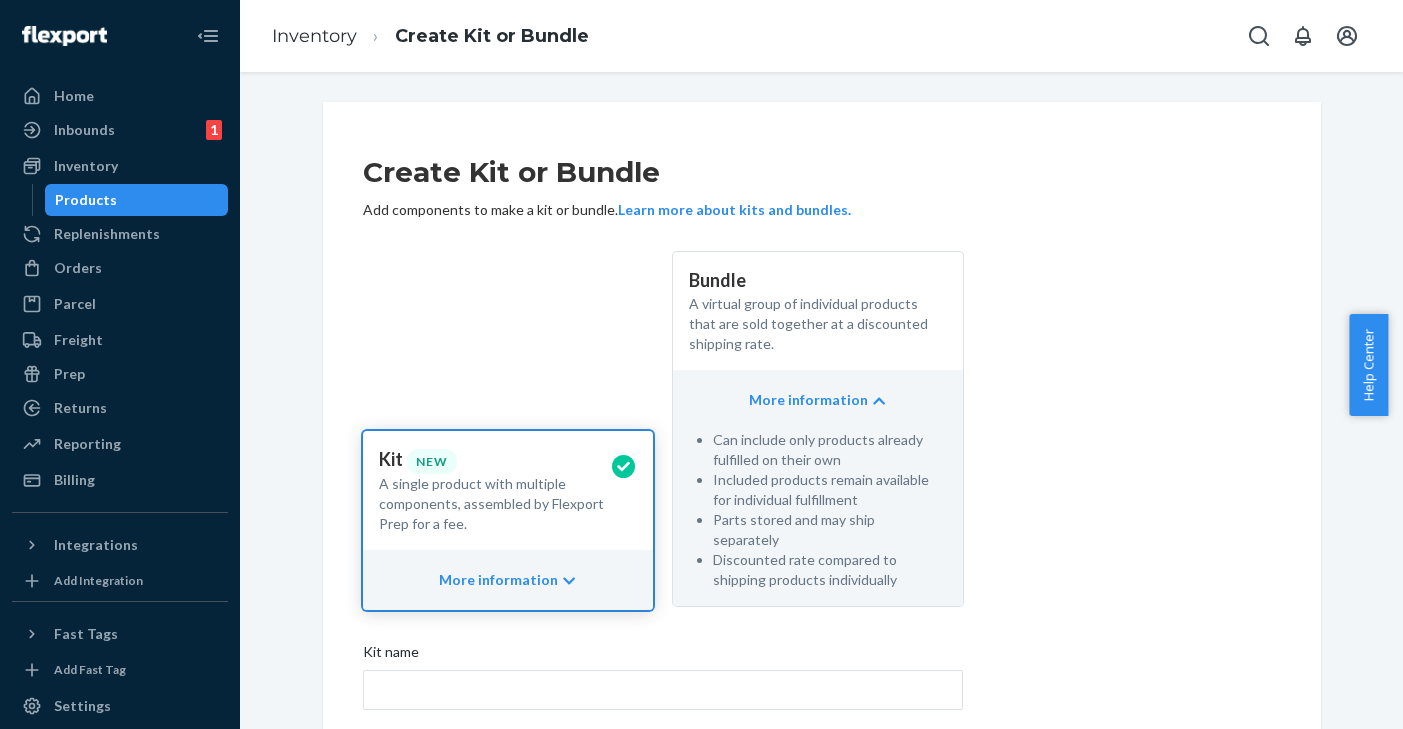 click on "More information" at bounding box center (818, 400) 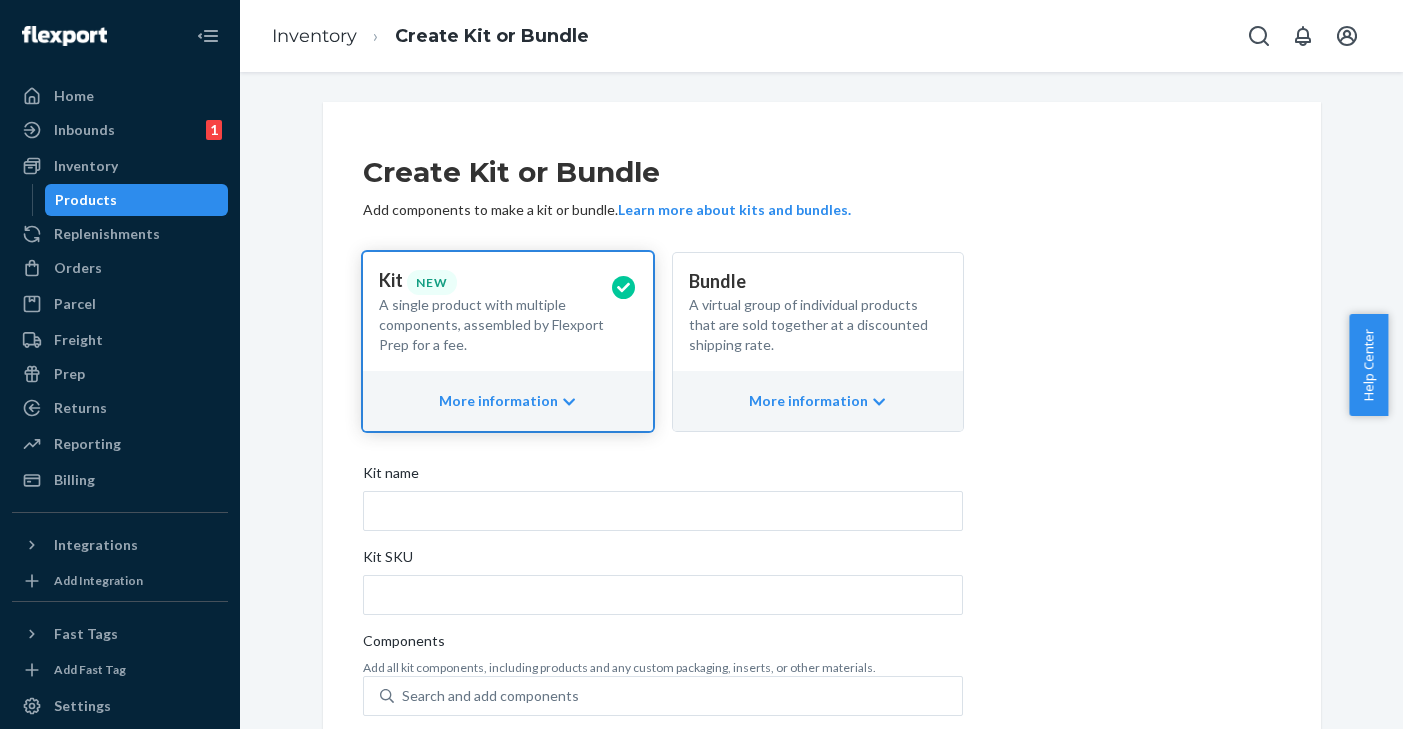 click on "More information" at bounding box center (818, 401) 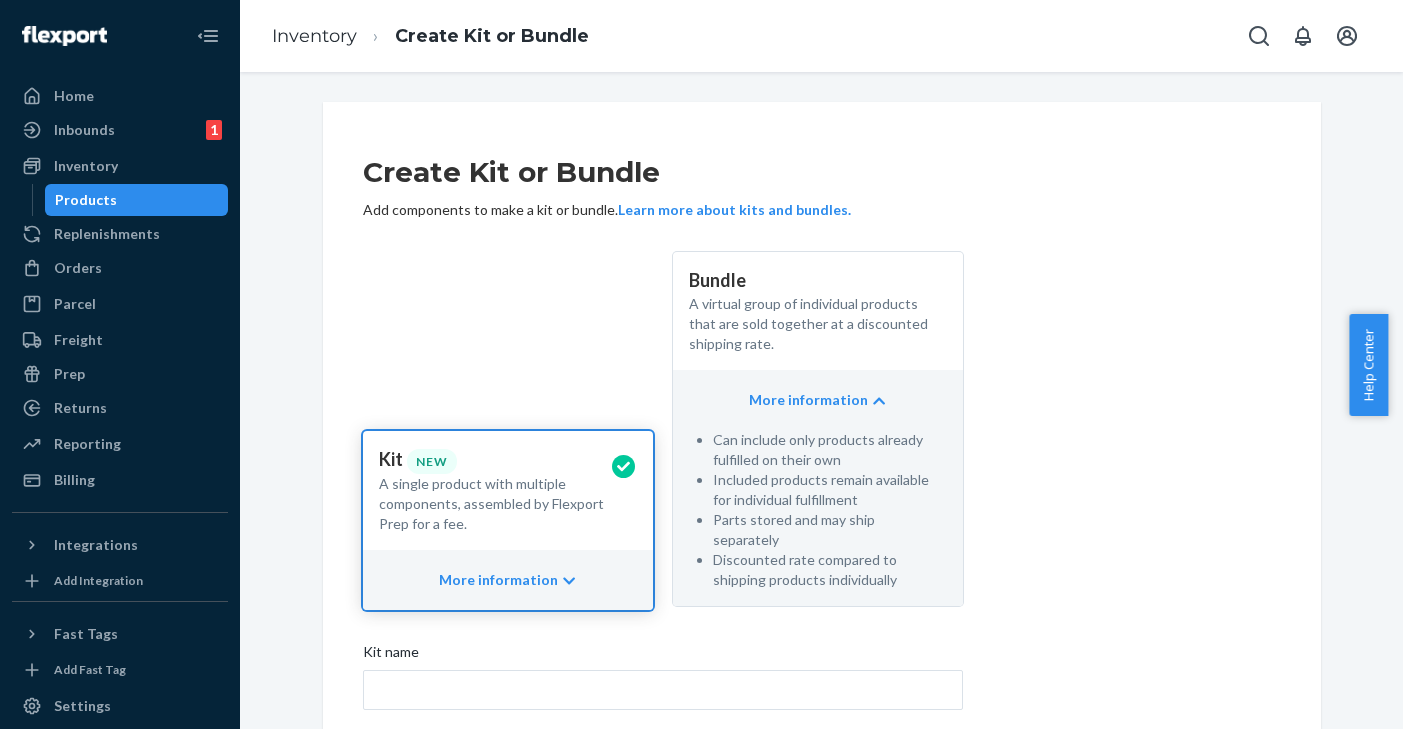 click on "More information" at bounding box center [818, 400] 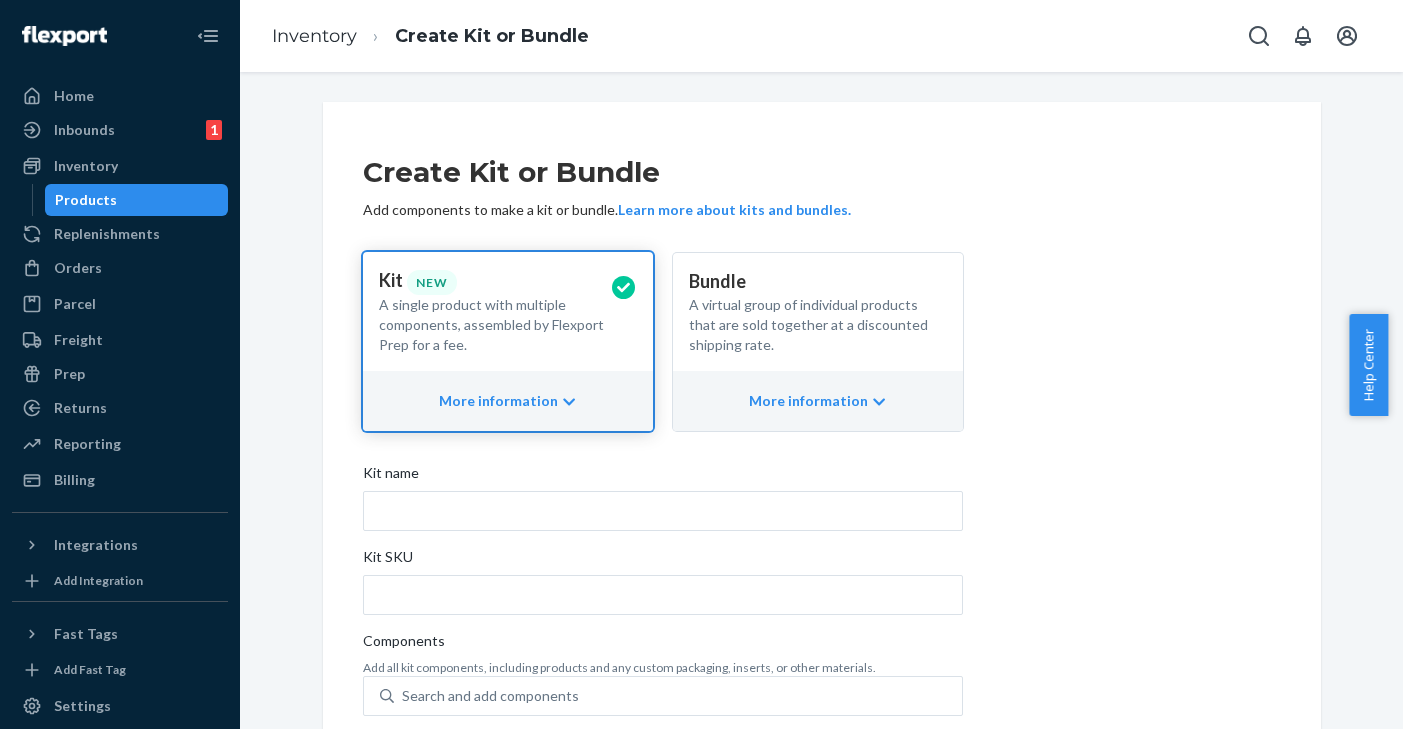 click on "More information" at bounding box center [818, 401] 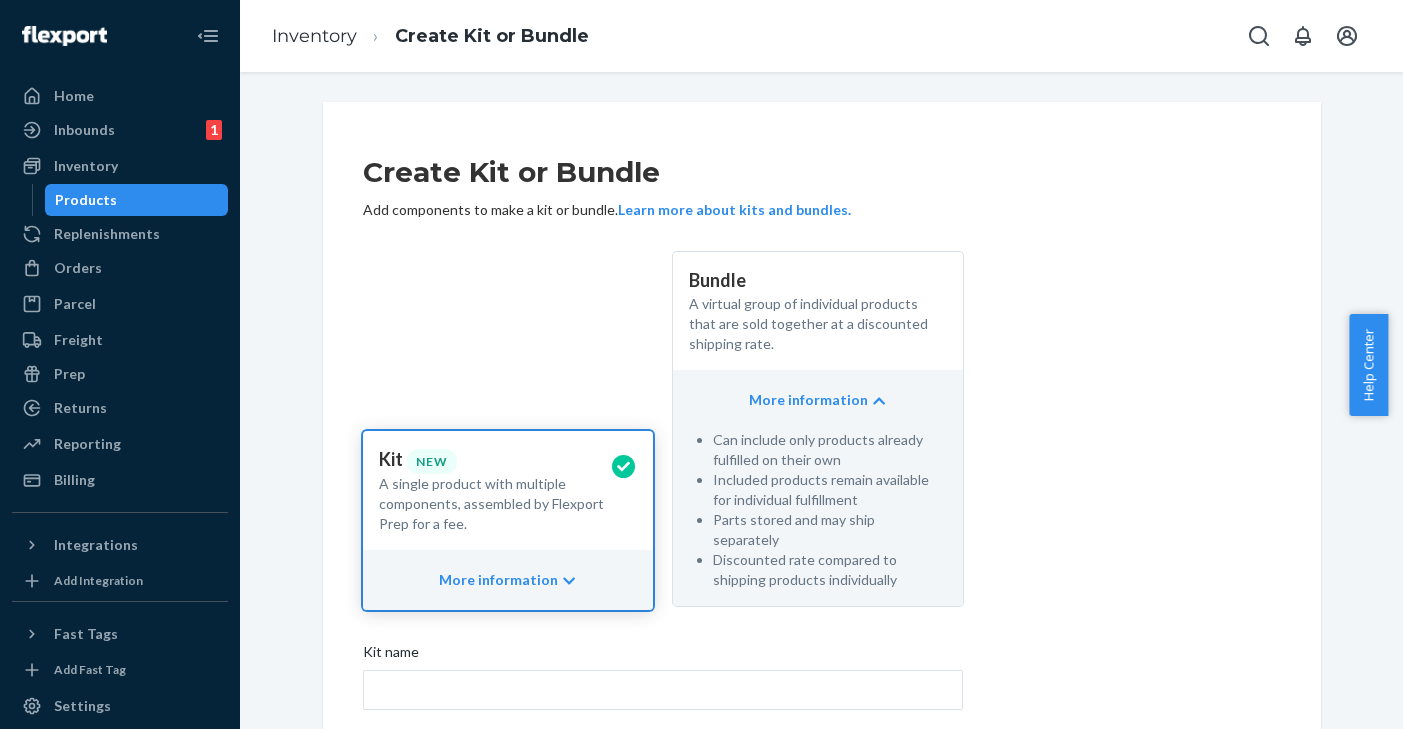 click on "Create Kit or Bundle Add components to make a kit or bundle.  Learn more about kits and bundles. Kit New A single product with multiple components, assembled by Flexport Prep for a fee. More information Bundle A virtual group of individual products that are sold together at a discounted shipping rate. More information Can include only products already fulfilled on their own Included products remain available for individual fulfillment Parts stored and may ship separately Discounted rate compared to shipping products individually Kit name Kit SKU Components Add all kit components, including products and any custom packaging, inserts, or other materials. Search and add components" at bounding box center [822, 526] 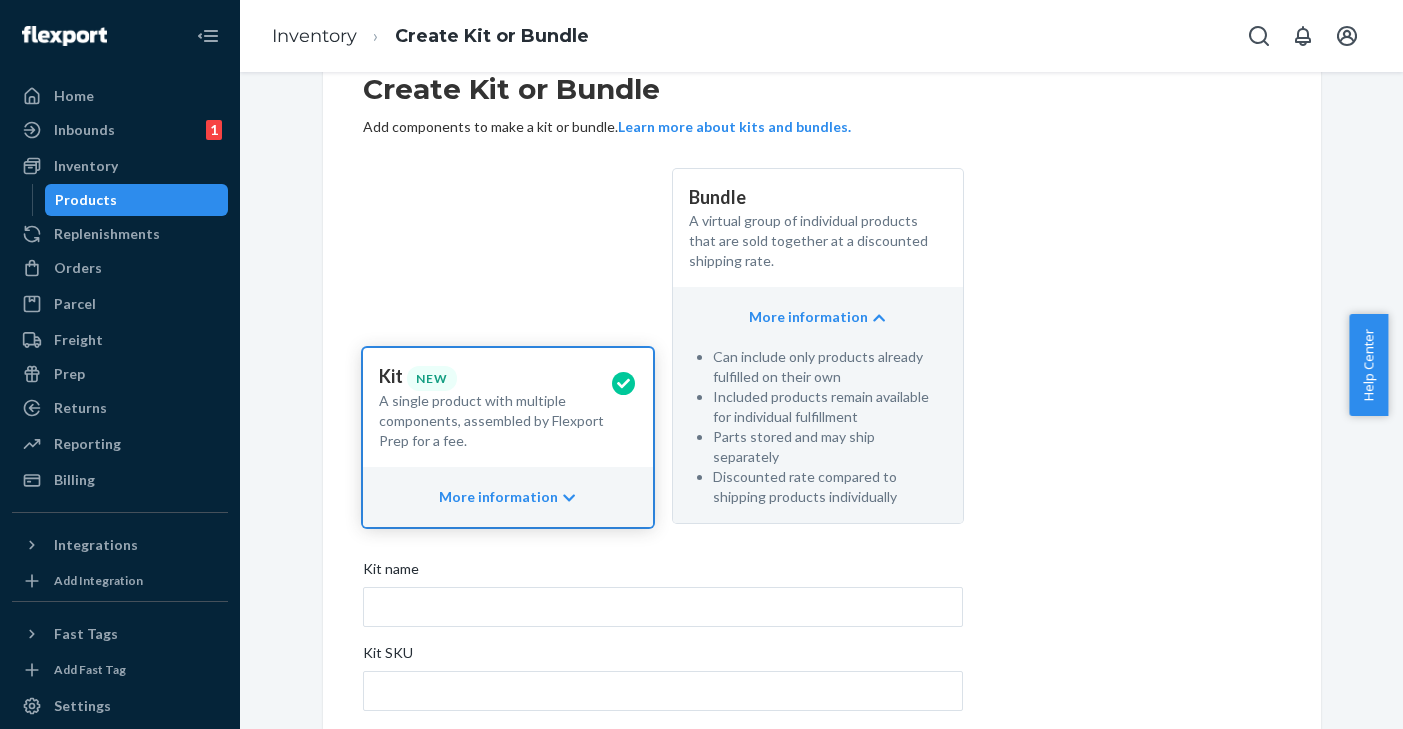 scroll, scrollTop: 0, scrollLeft: 0, axis: both 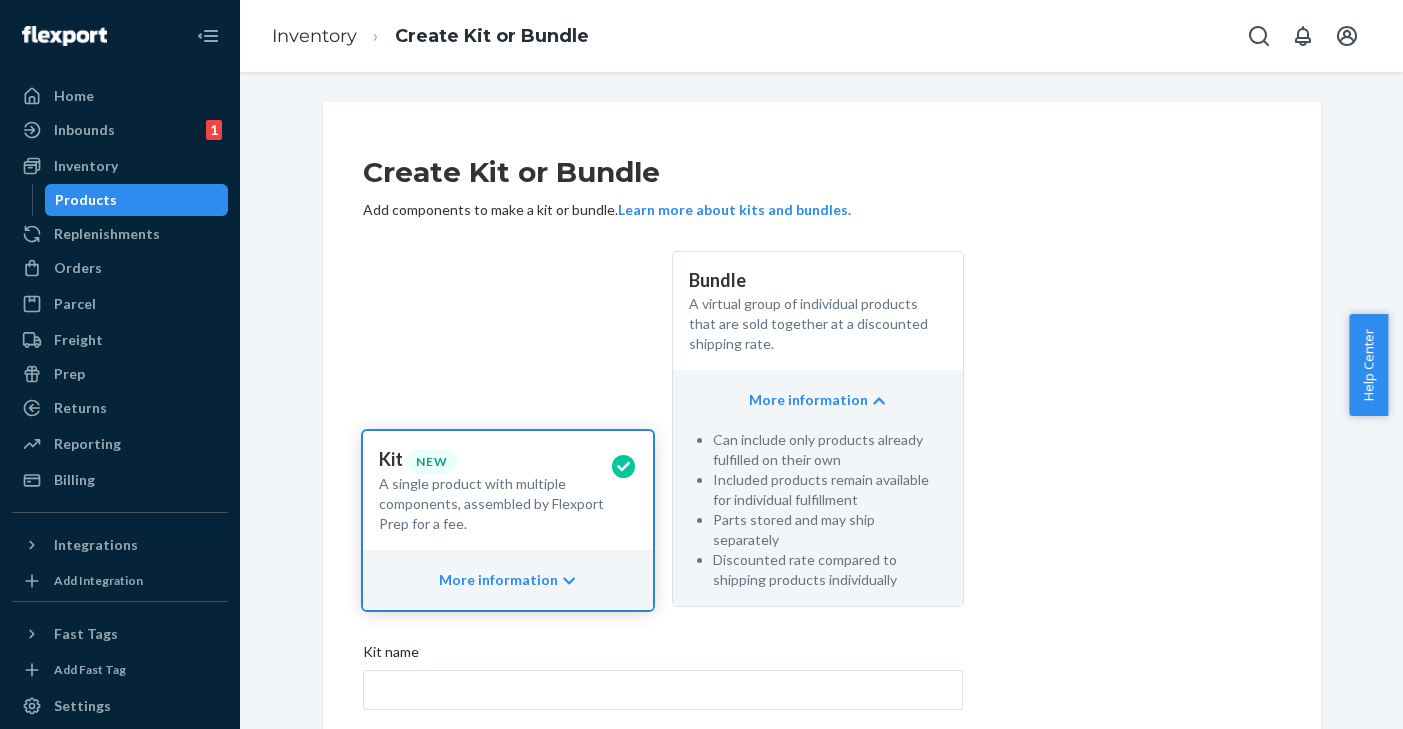 click 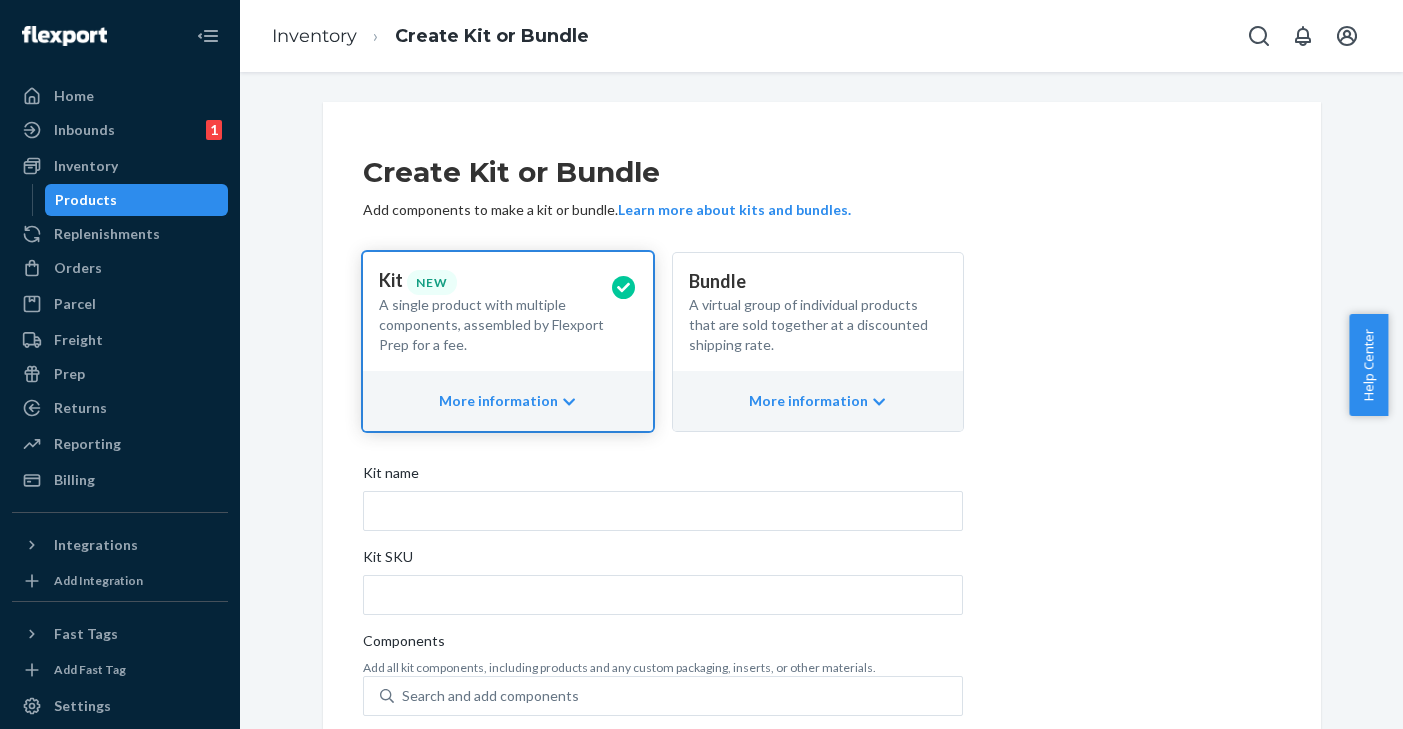 scroll, scrollTop: 116, scrollLeft: 0, axis: vertical 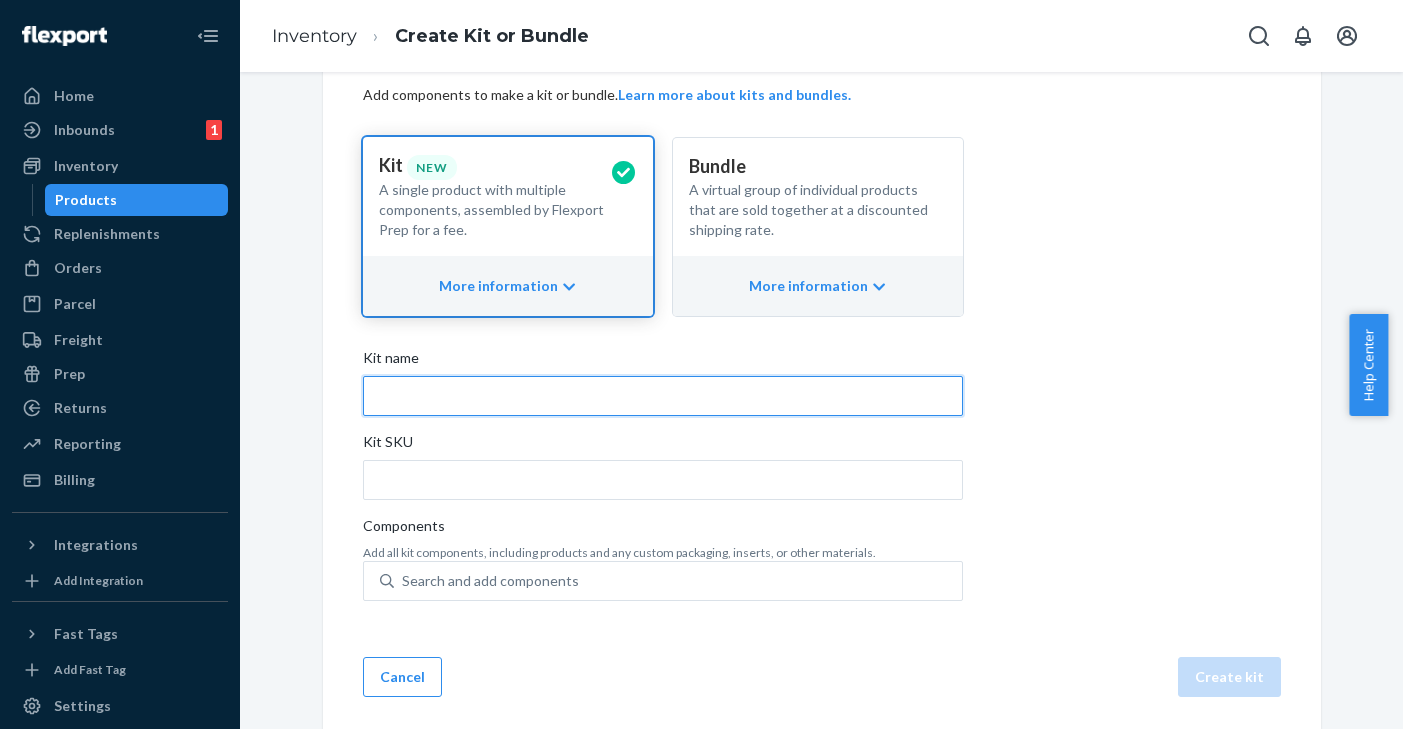 click on "Kit name" at bounding box center [663, 396] 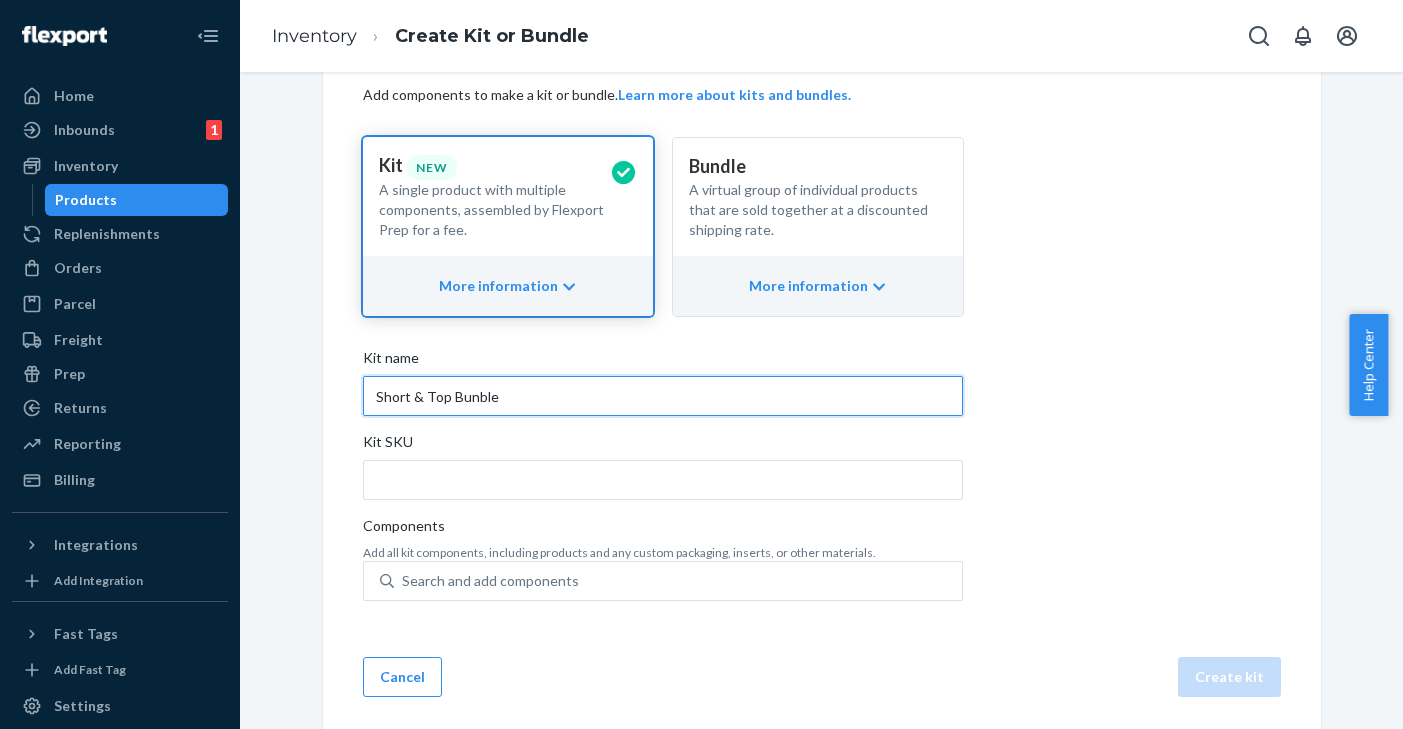 click on "Short & Top Bunble" at bounding box center (663, 396) 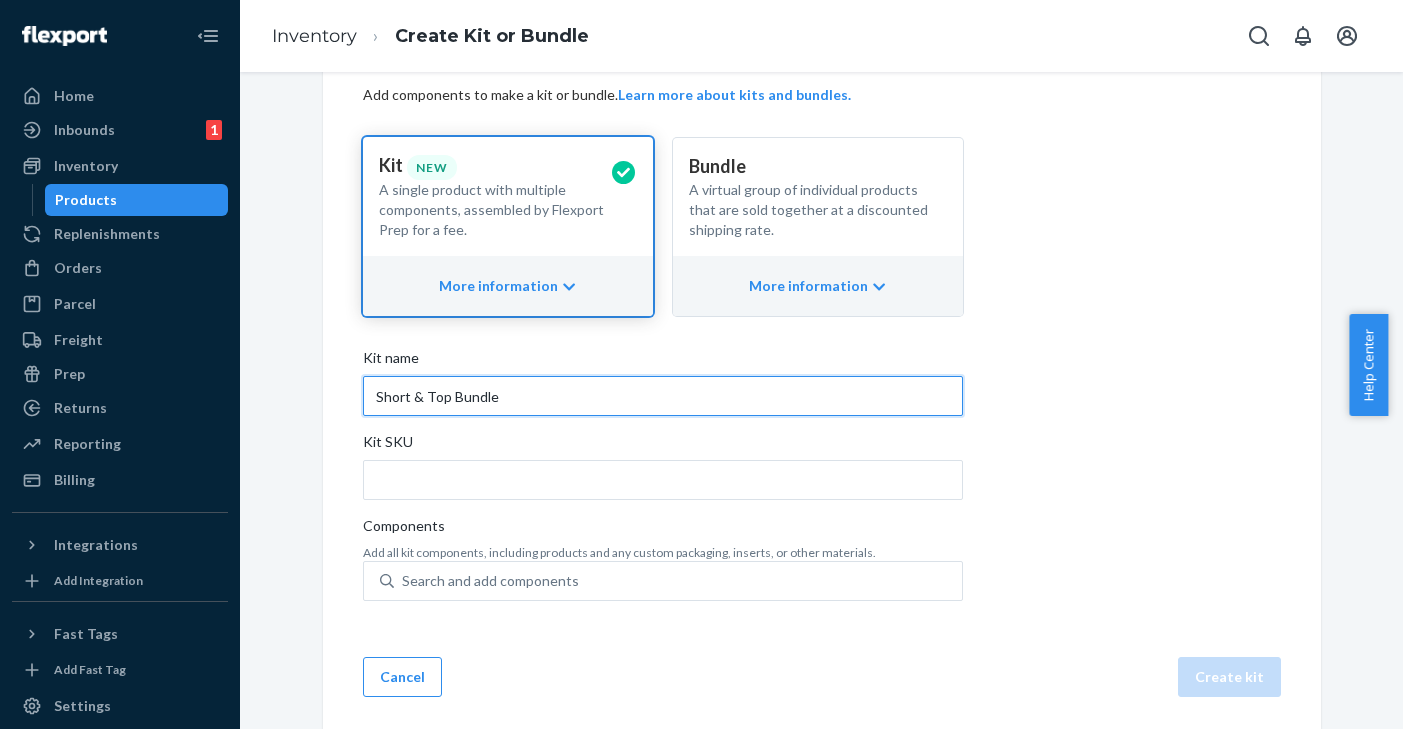 type on "Short & Top Bundle" 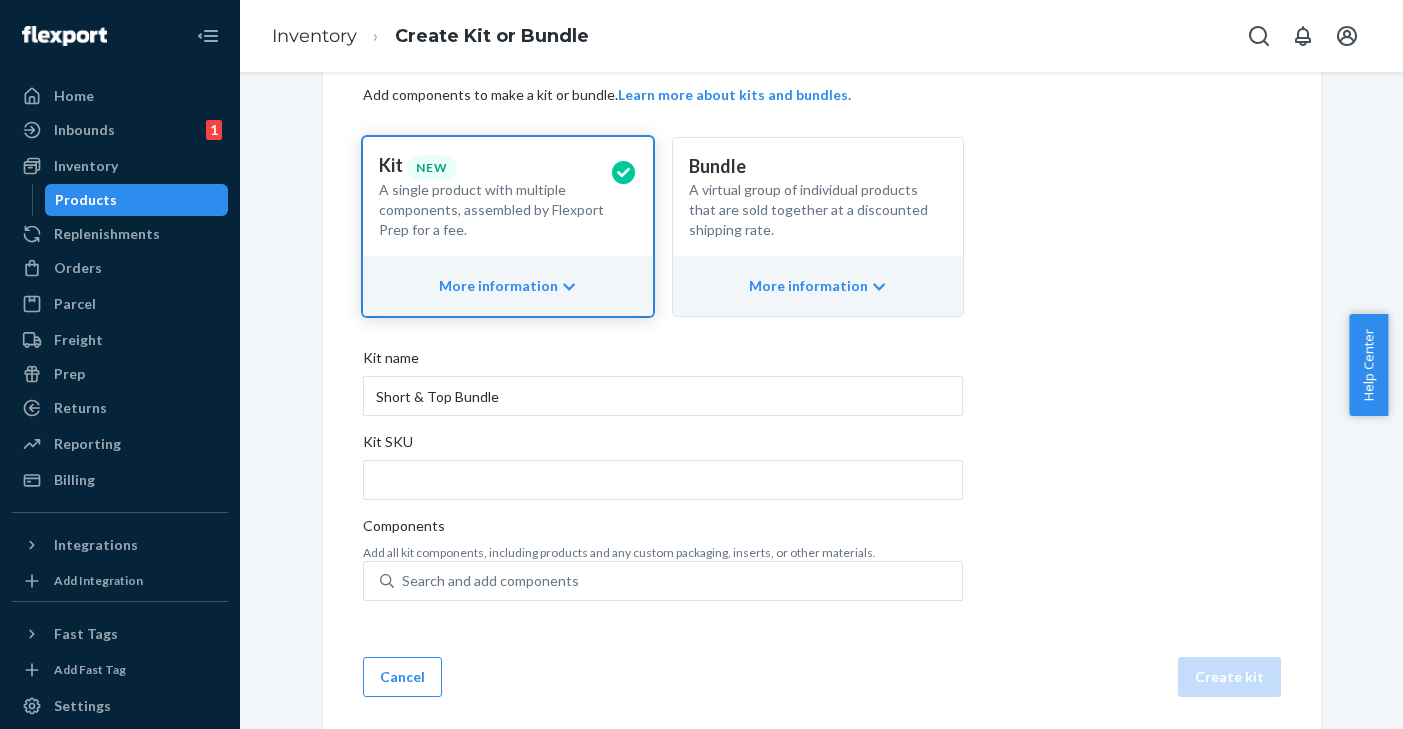 click on "Kit name Short & Top Bundle Kit SKU Components Add all kit components, including products and any custom packaging, inserts, or other materials. Search and add components" at bounding box center [663, 486] 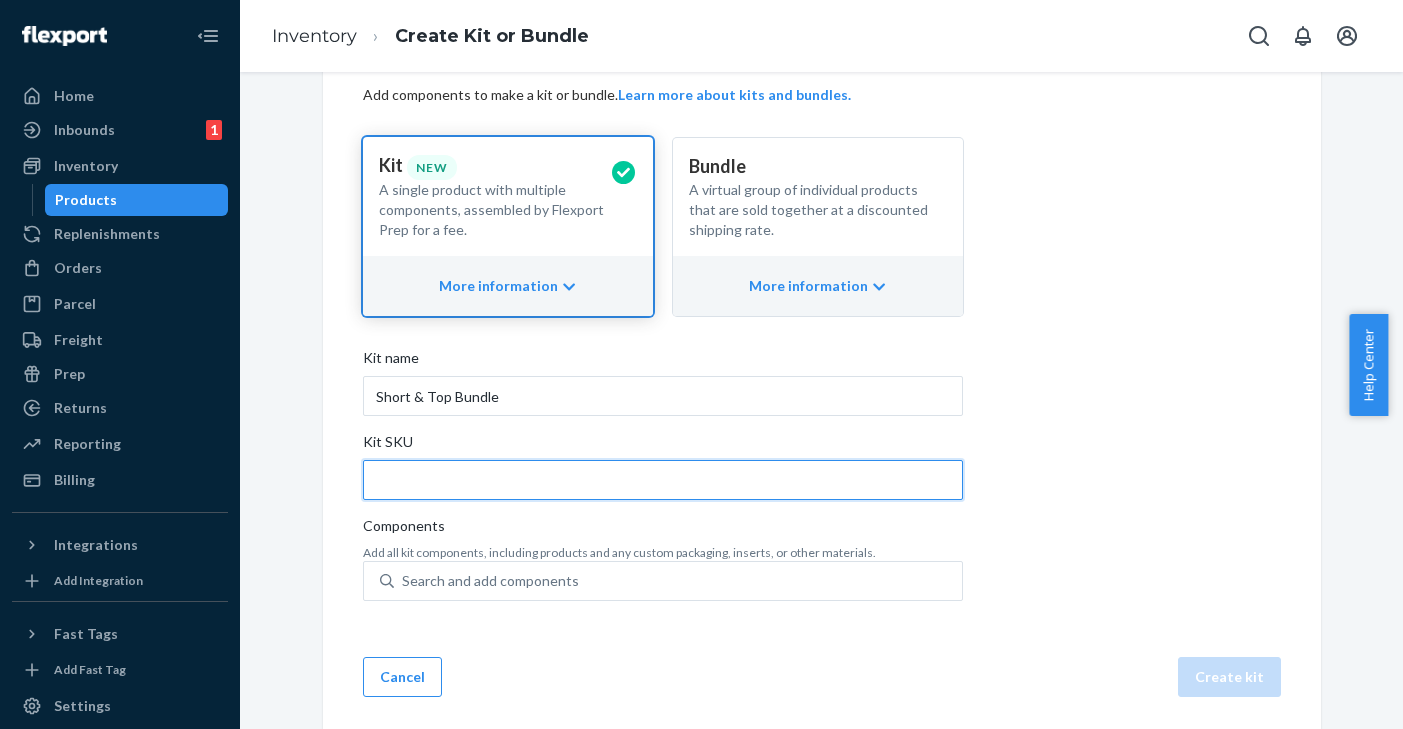 click on "Kit SKU" at bounding box center [663, 480] 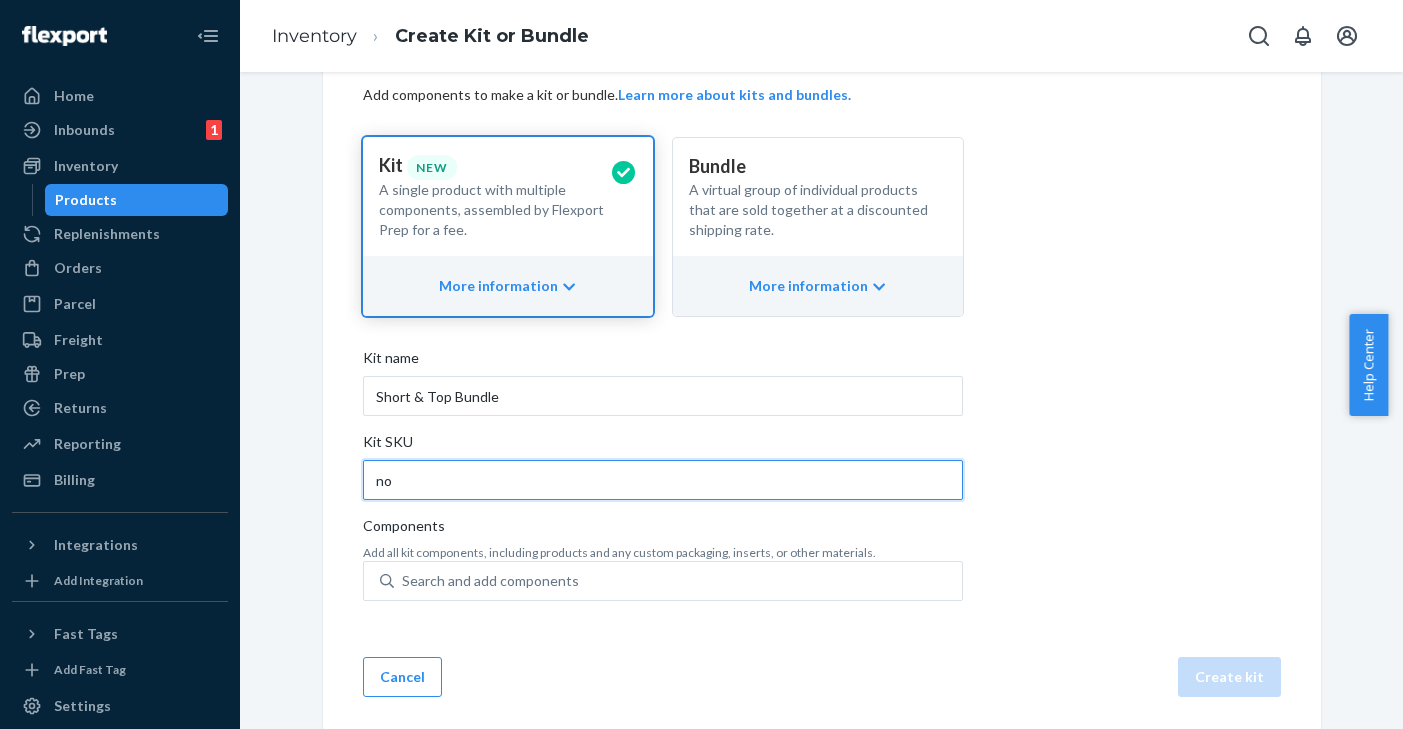 type on "n" 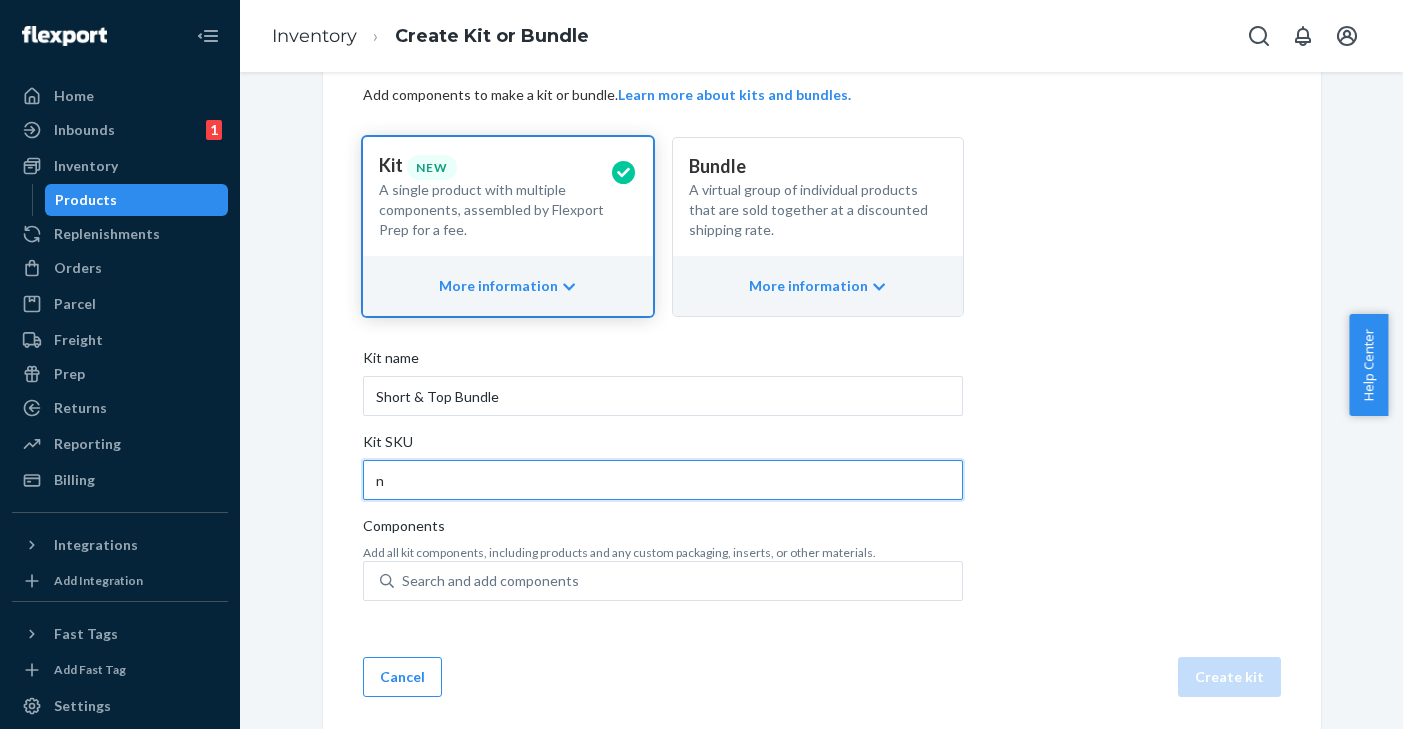 type 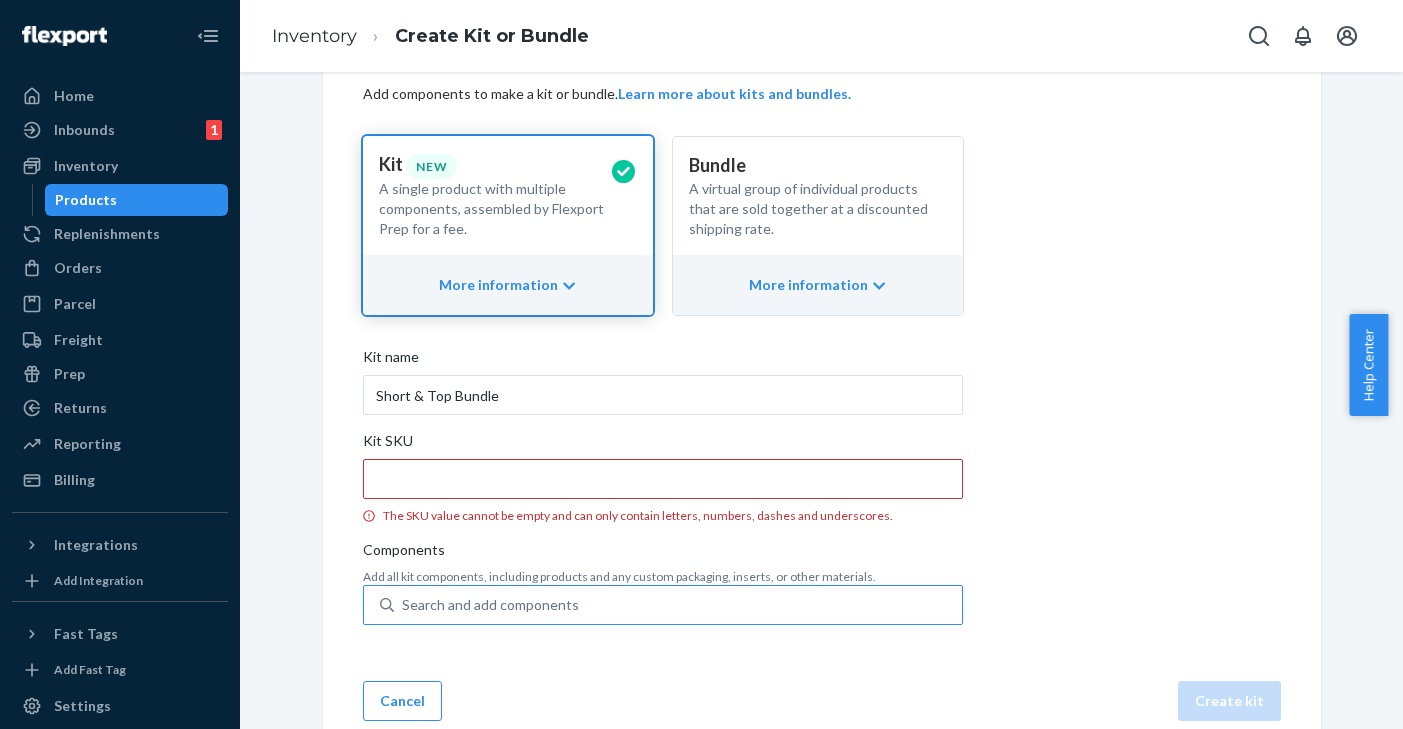 click on "Search and add components" at bounding box center [490, 605] 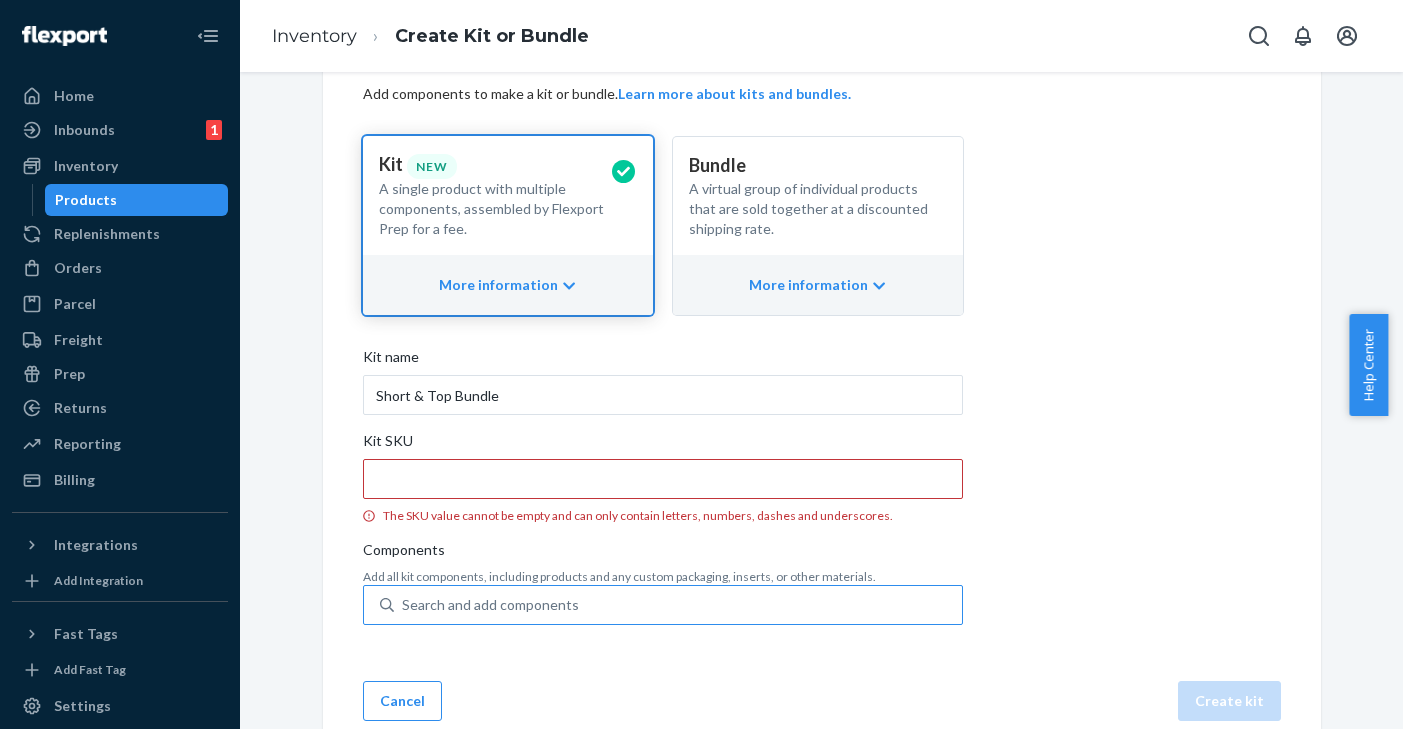 click on "Search and add components" at bounding box center [403, 605] 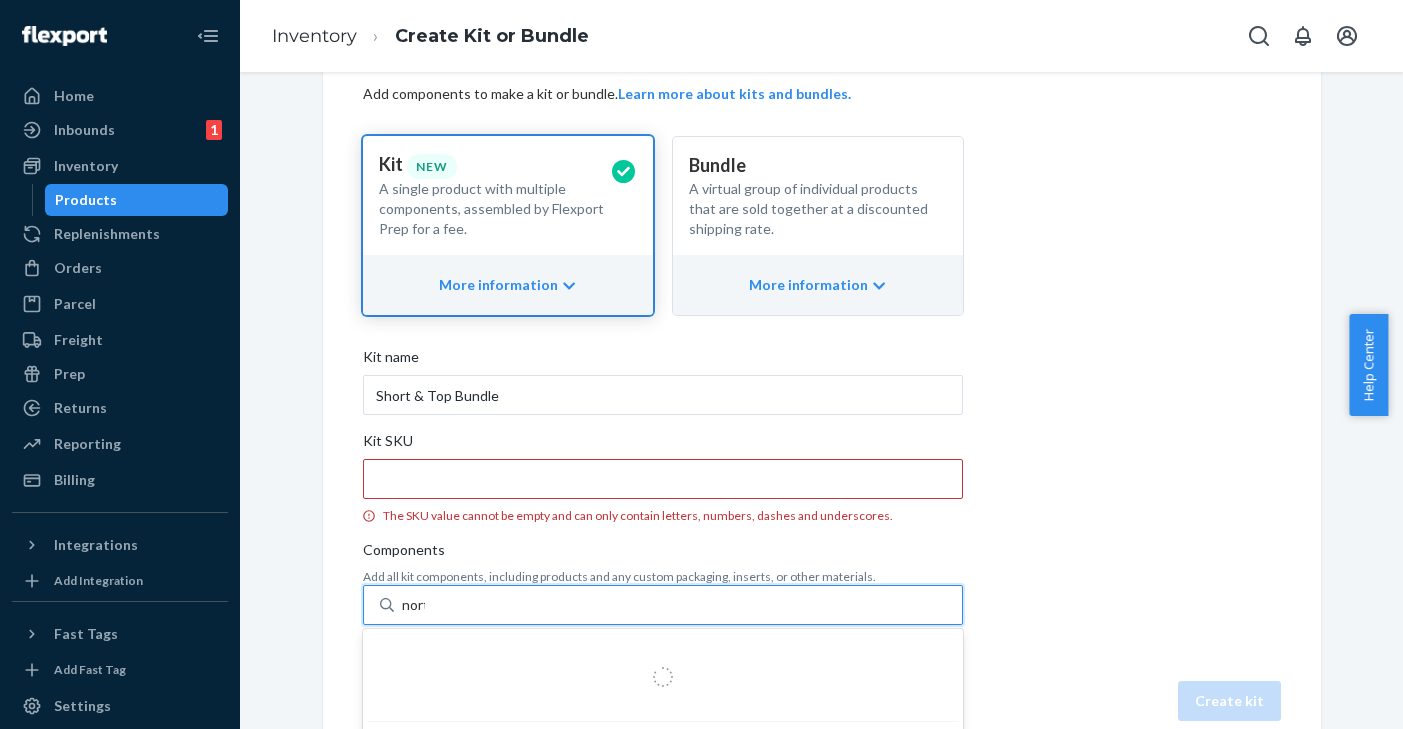type on "north" 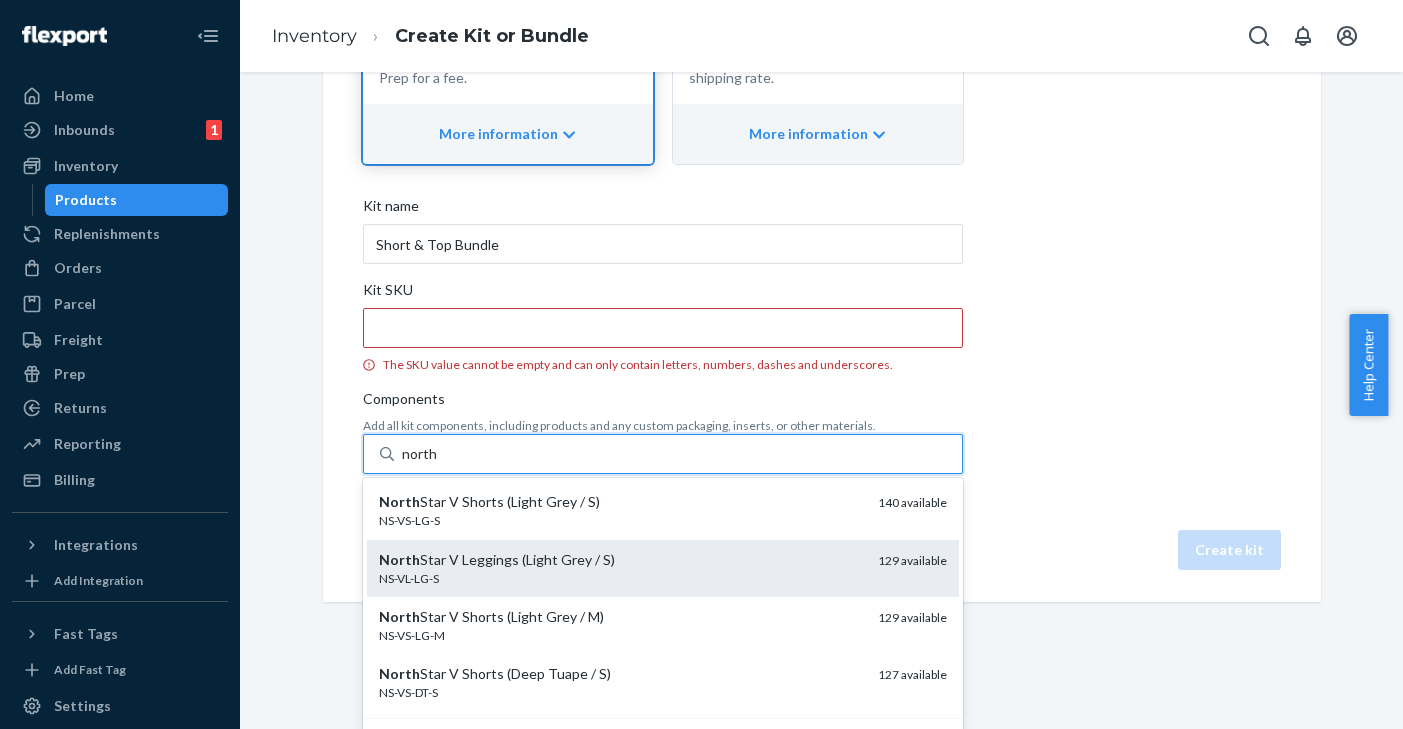 scroll, scrollTop: 302, scrollLeft: 0, axis: vertical 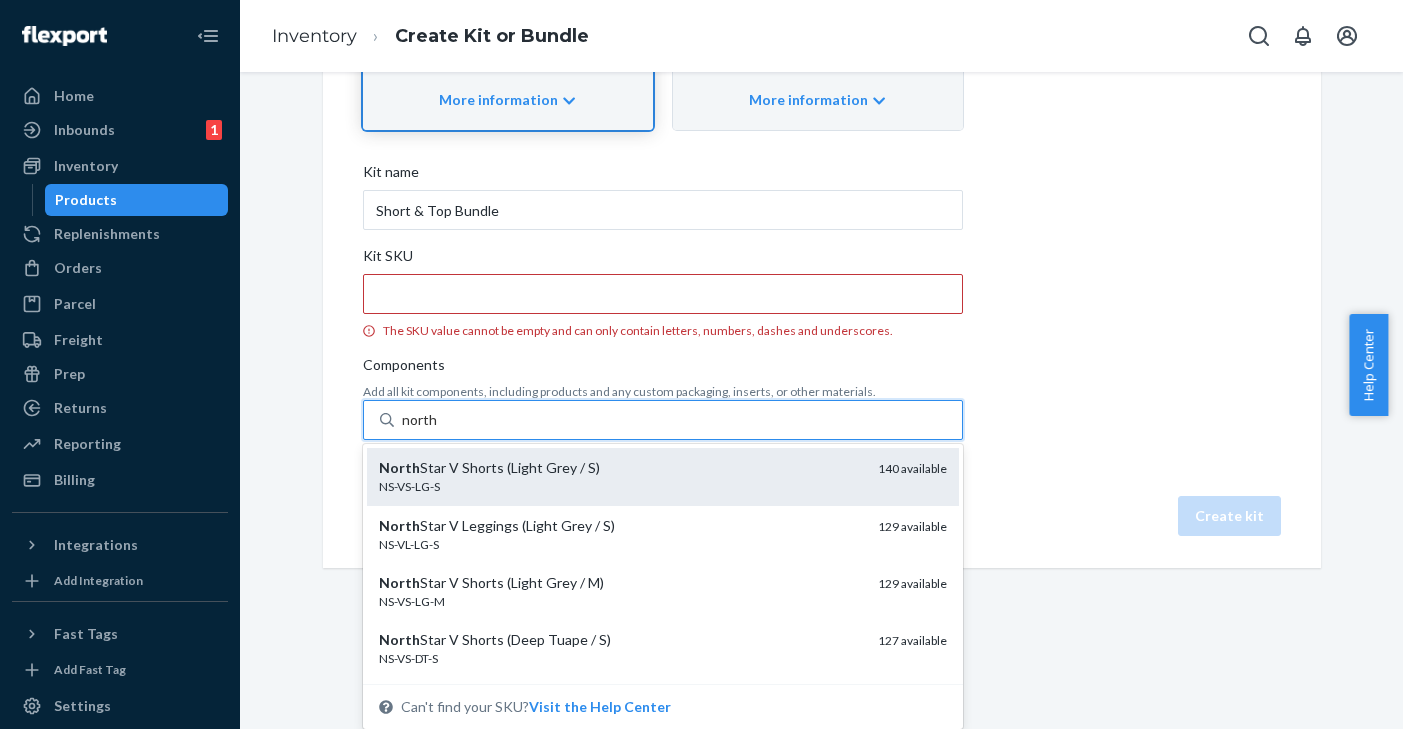 click on "NS-VS-LG-S" at bounding box center (620, 486) 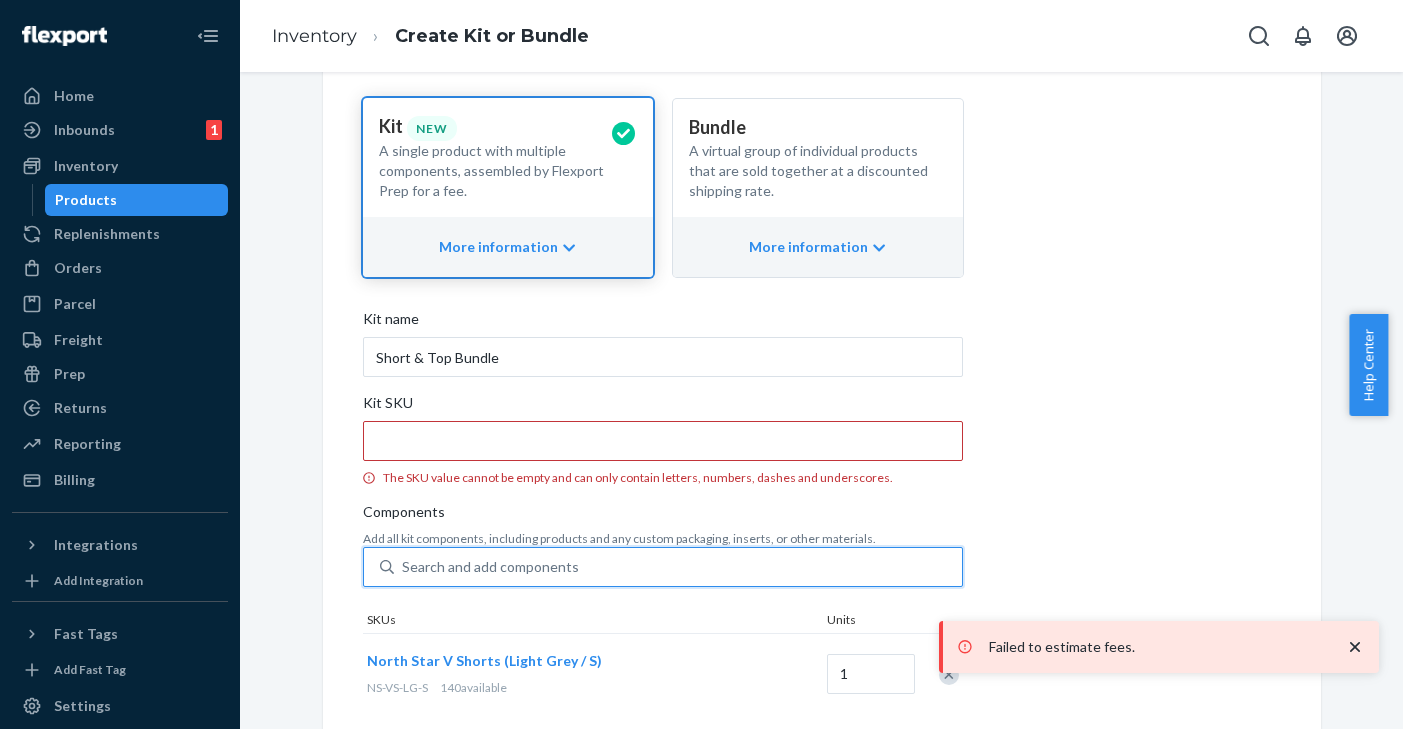 scroll, scrollTop: 244, scrollLeft: 0, axis: vertical 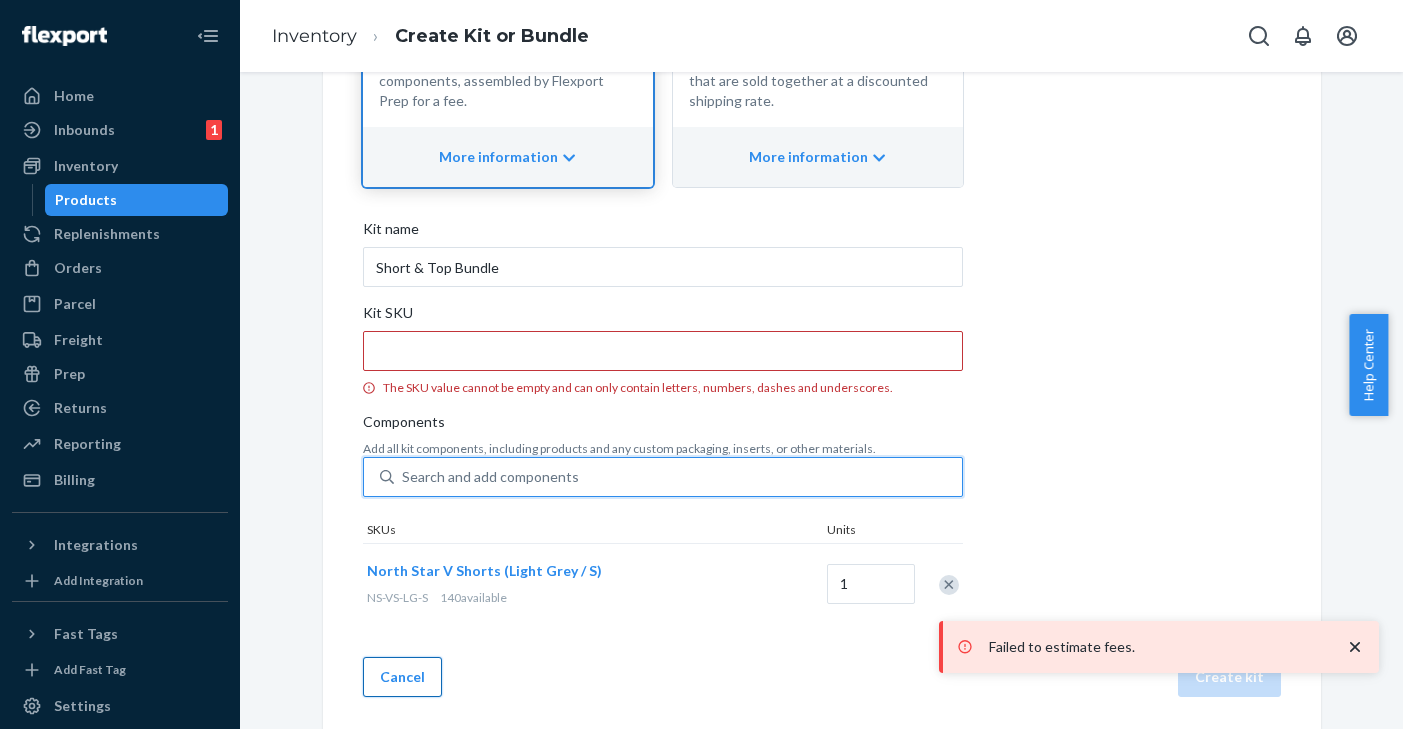 click on "Cancel" at bounding box center (402, 677) 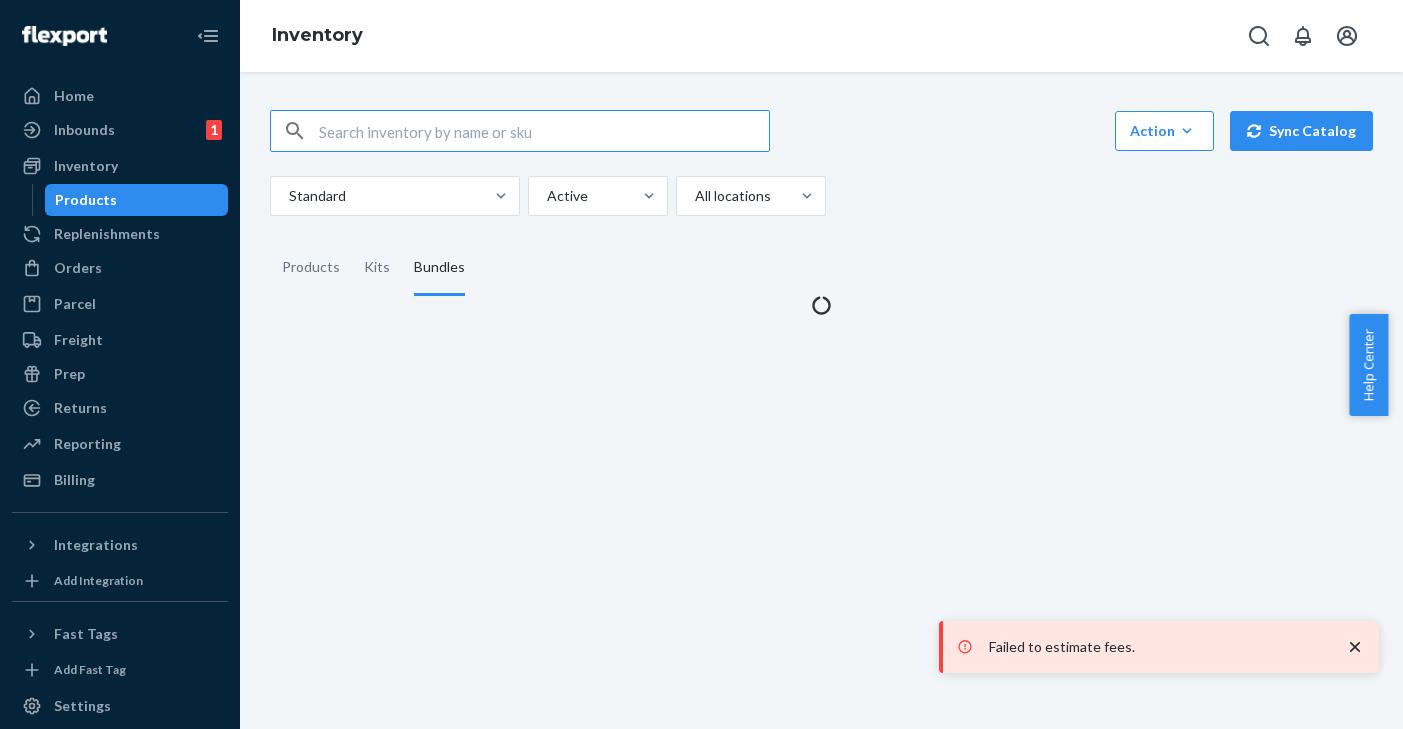 scroll, scrollTop: 0, scrollLeft: 0, axis: both 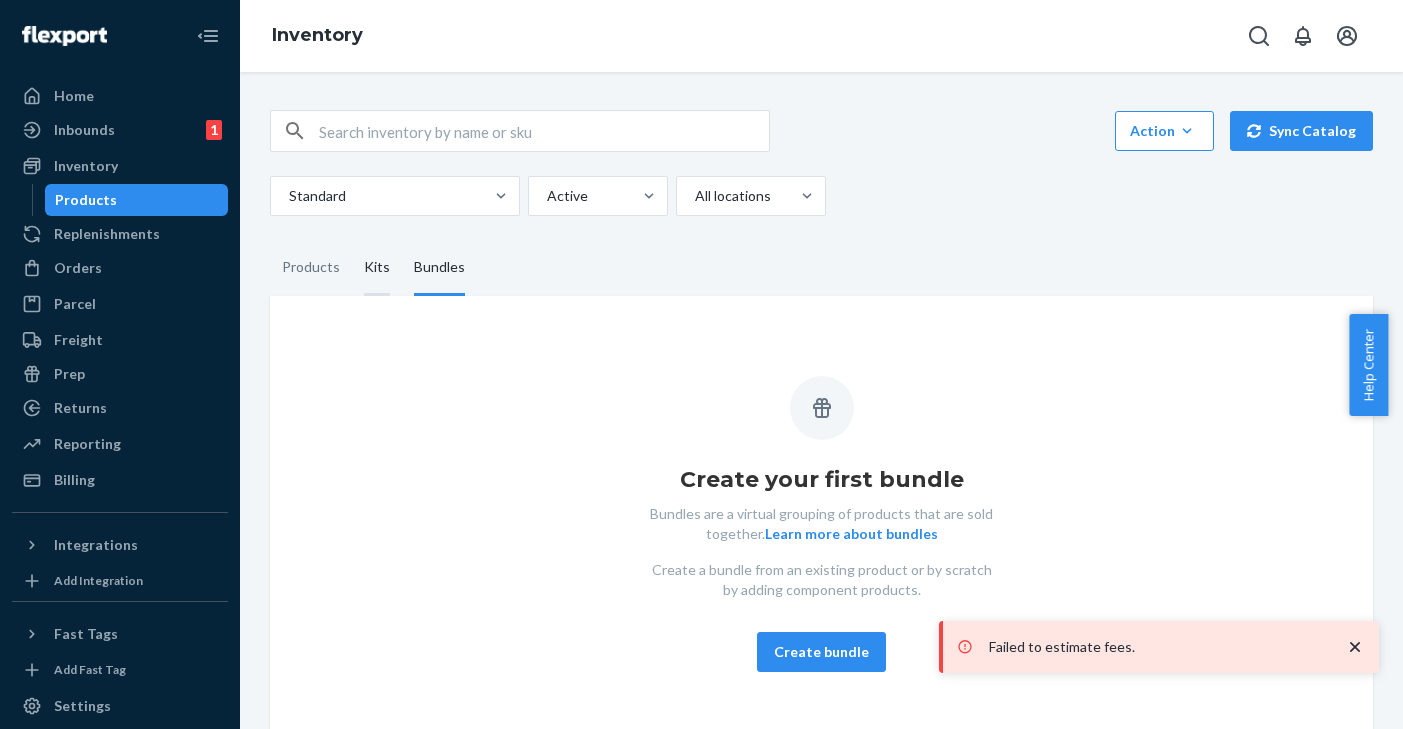 click on "Kits" at bounding box center [377, 268] 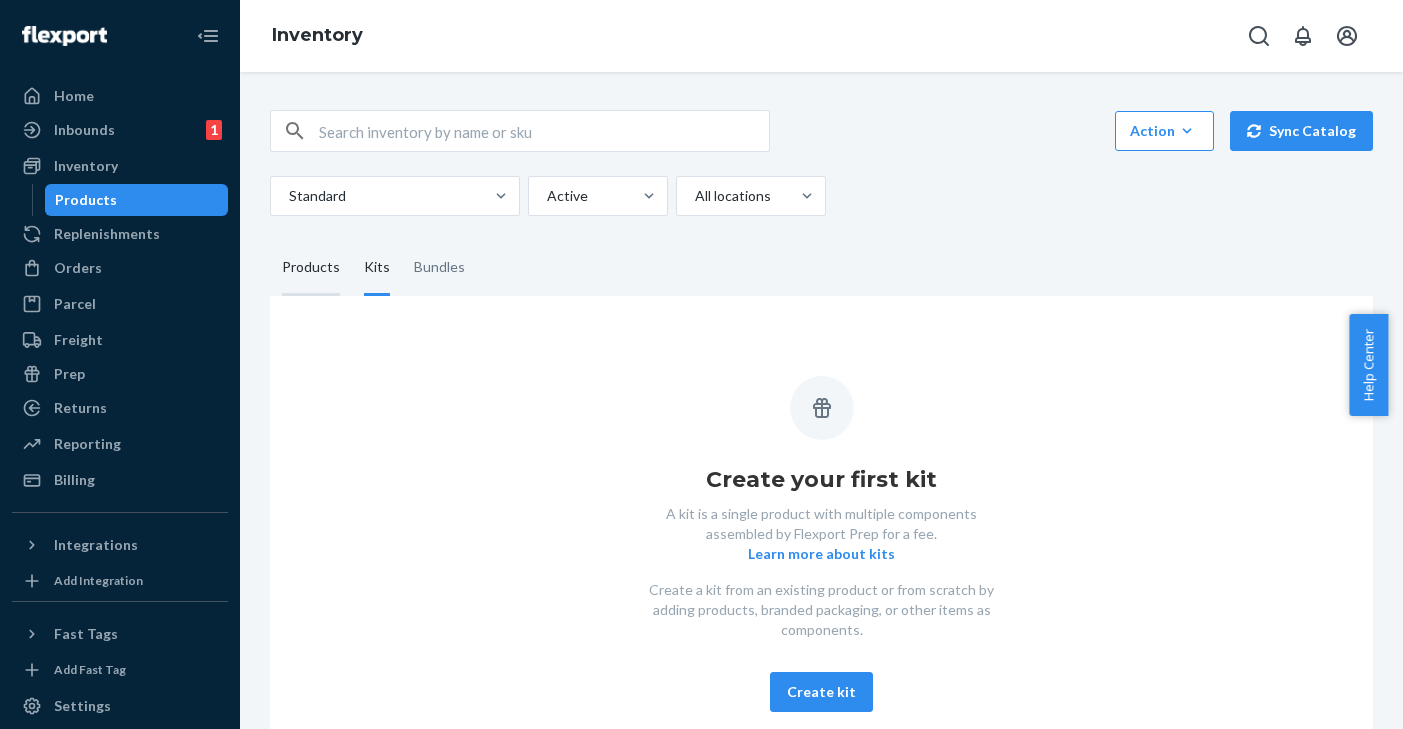 click on "Products" at bounding box center (311, 268) 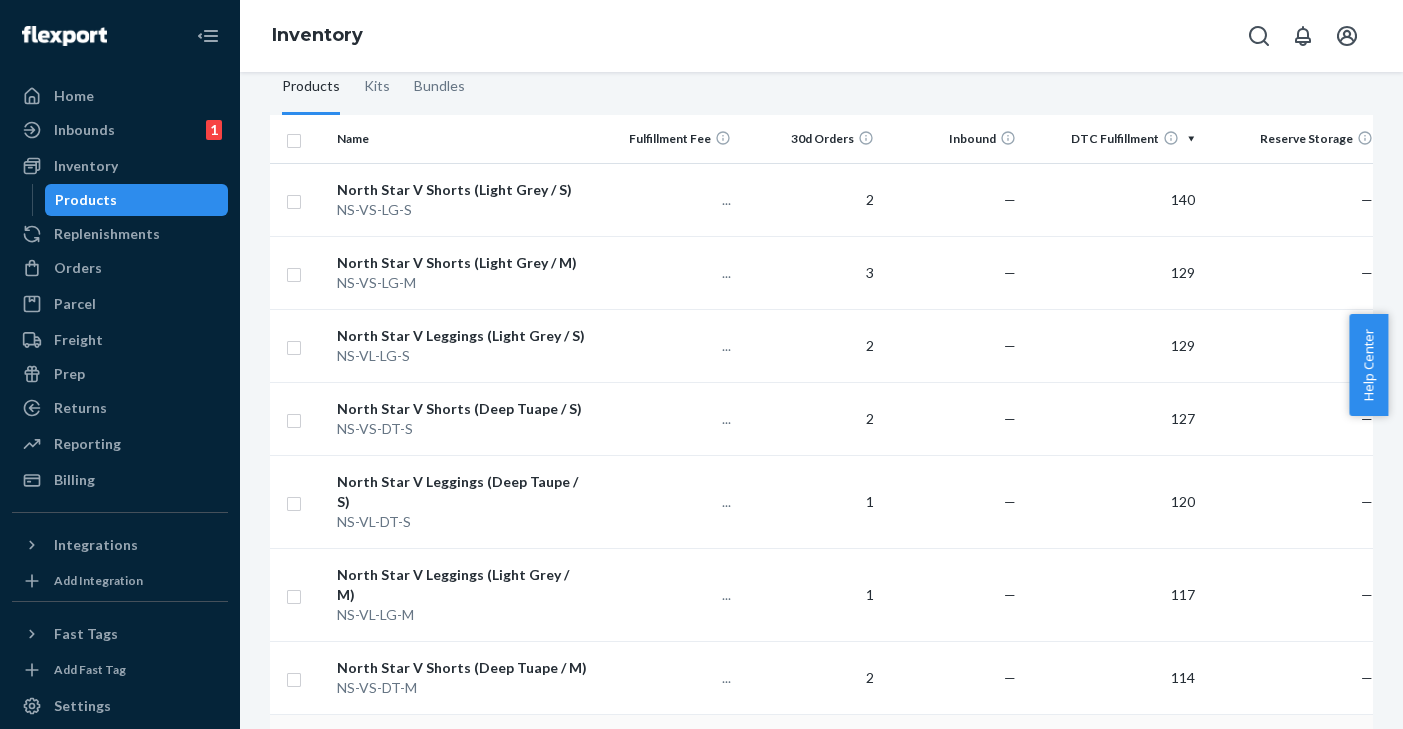 scroll, scrollTop: 489, scrollLeft: 0, axis: vertical 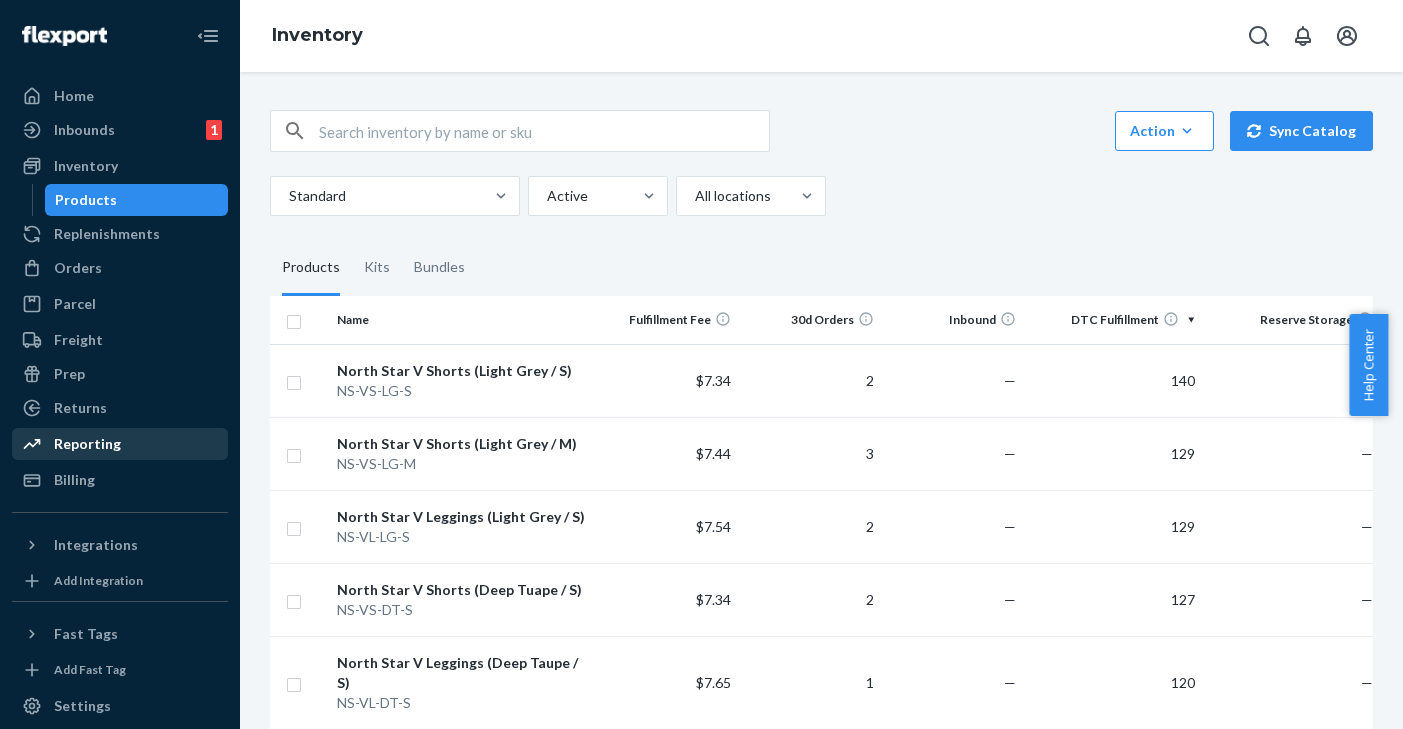 click on "Reporting" at bounding box center [120, 444] 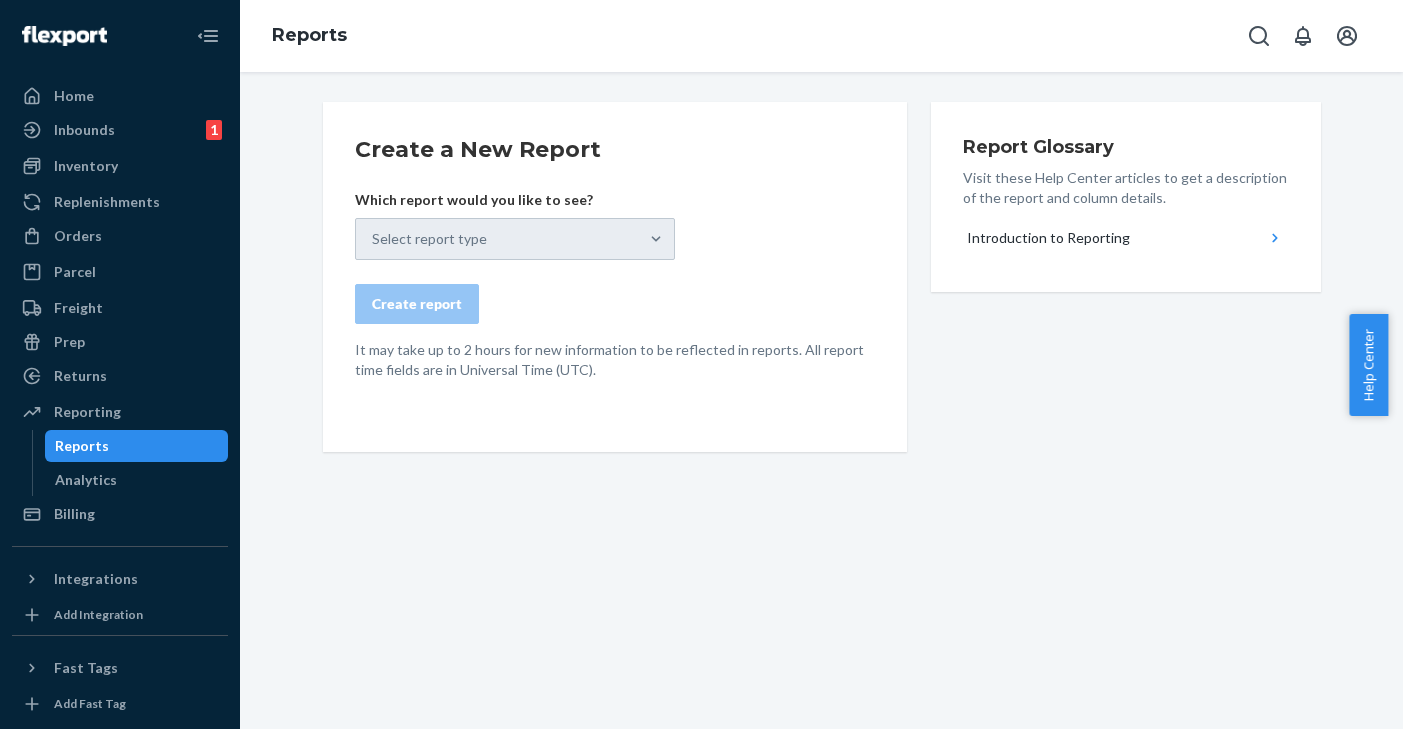click on "Select report type" at bounding box center (515, 239) 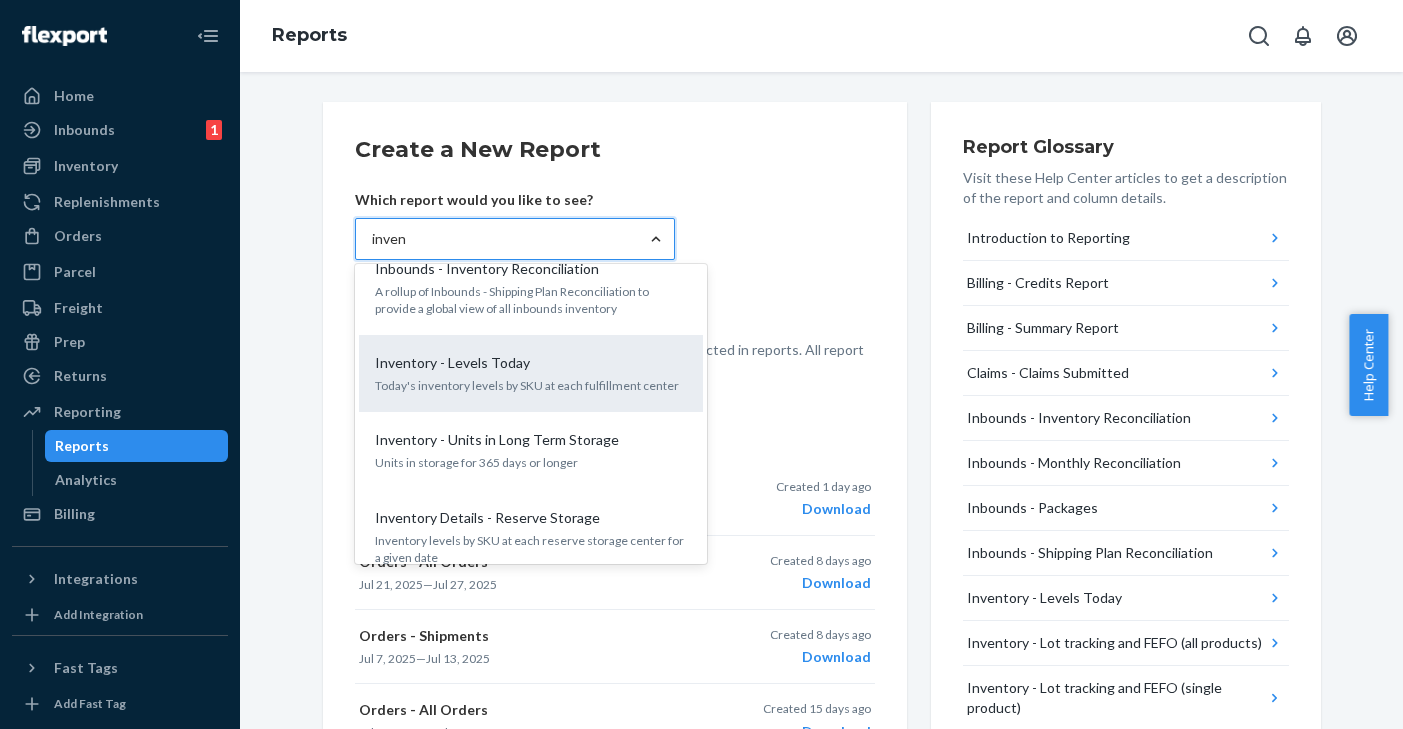 scroll, scrollTop: 0, scrollLeft: 0, axis: both 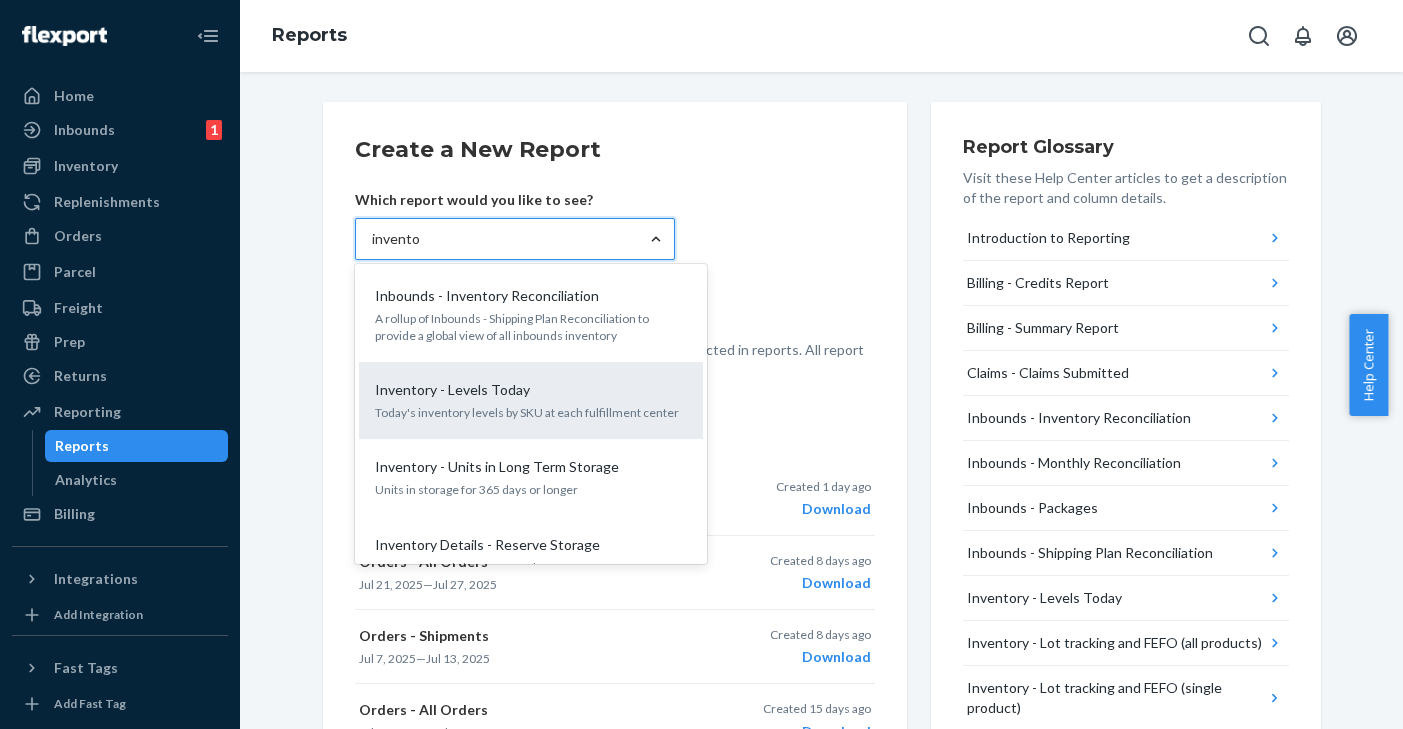 type on "inventory" 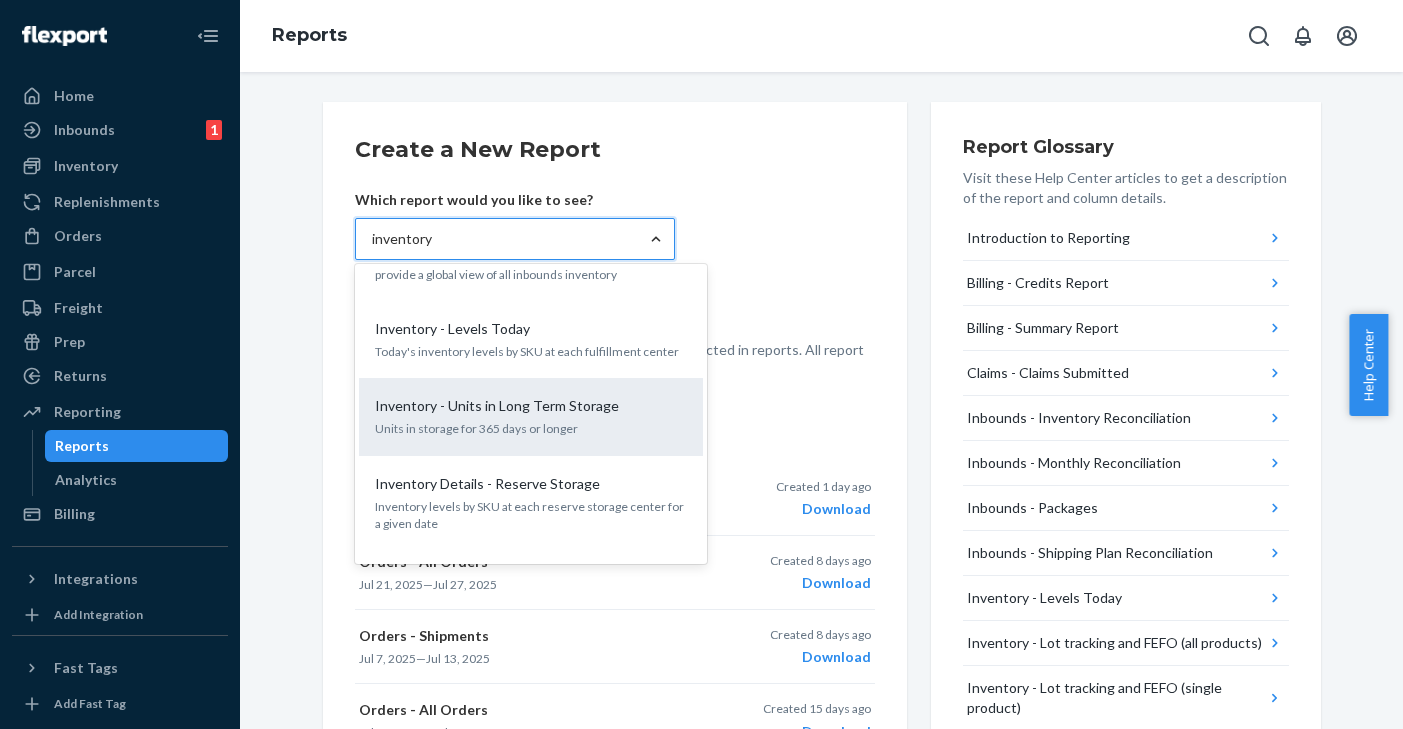 scroll, scrollTop: 0, scrollLeft: 0, axis: both 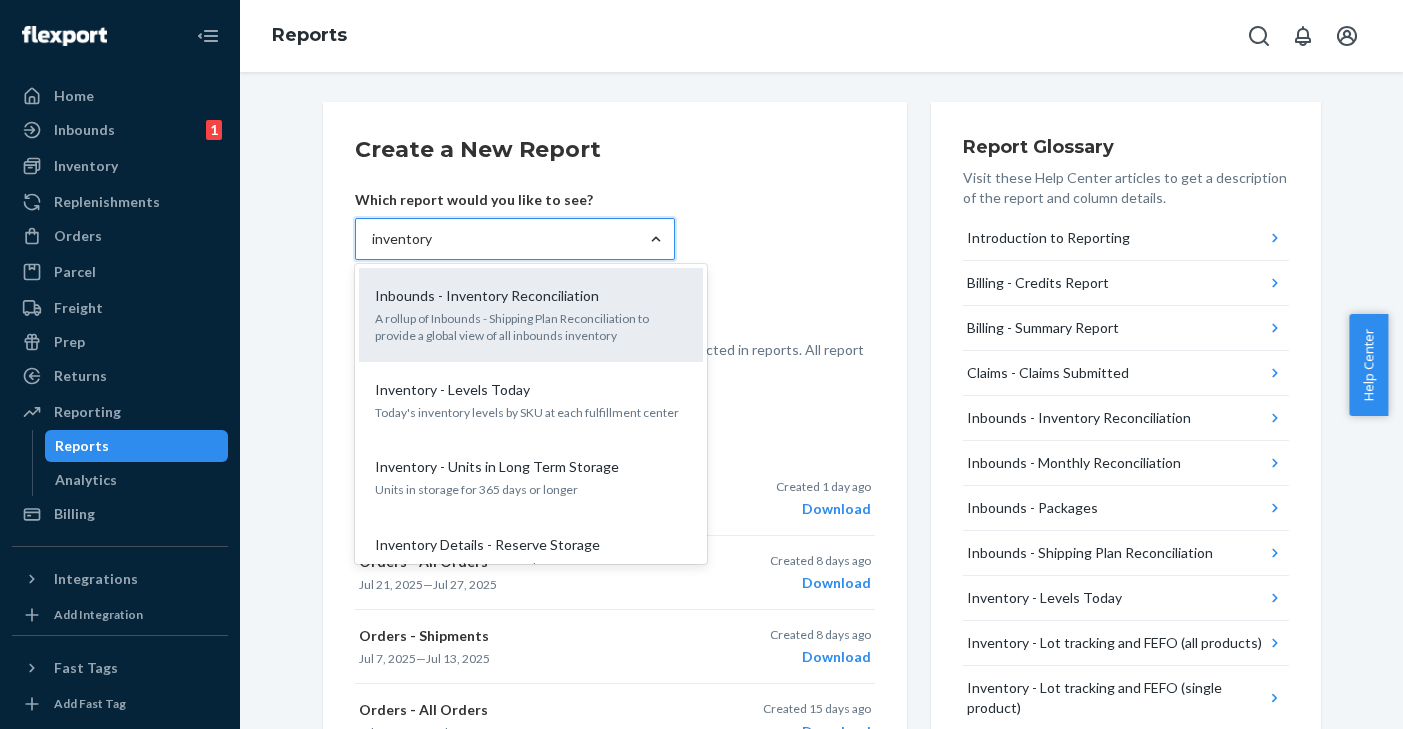 click on "Inbounds - Inventory Reconciliation A rollup of Inbounds - Shipping Plan Reconciliation to provide a global view of all inbounds inventory" at bounding box center [531, 315] 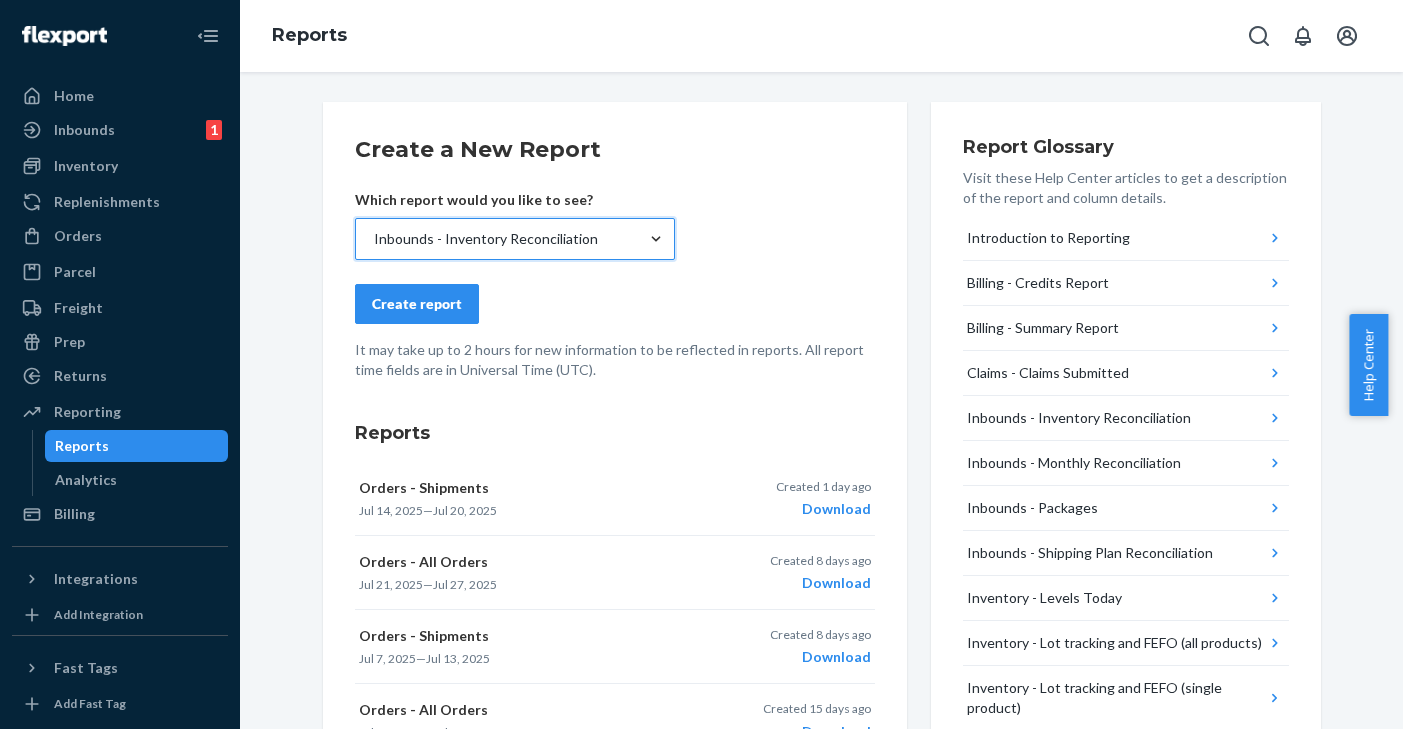 click on "Create report" at bounding box center [417, 304] 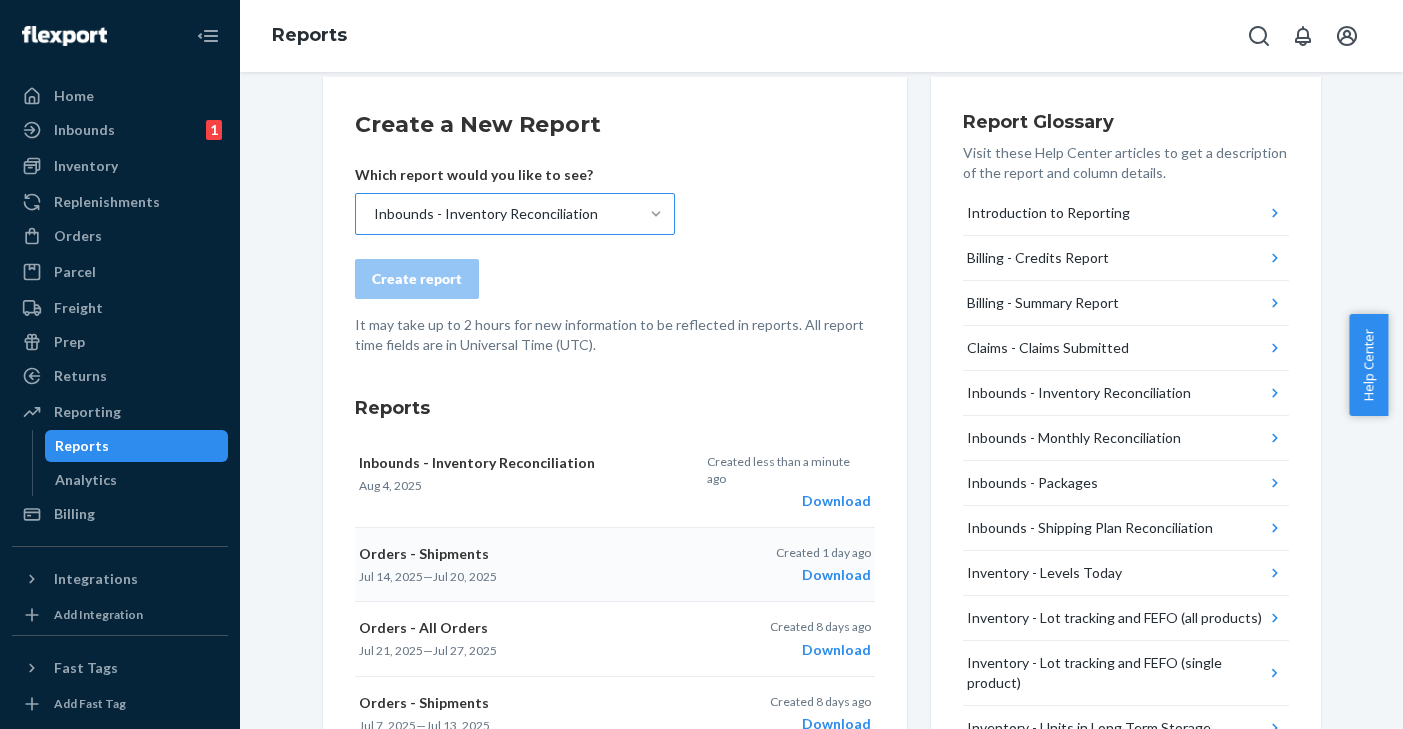 scroll, scrollTop: 38, scrollLeft: 0, axis: vertical 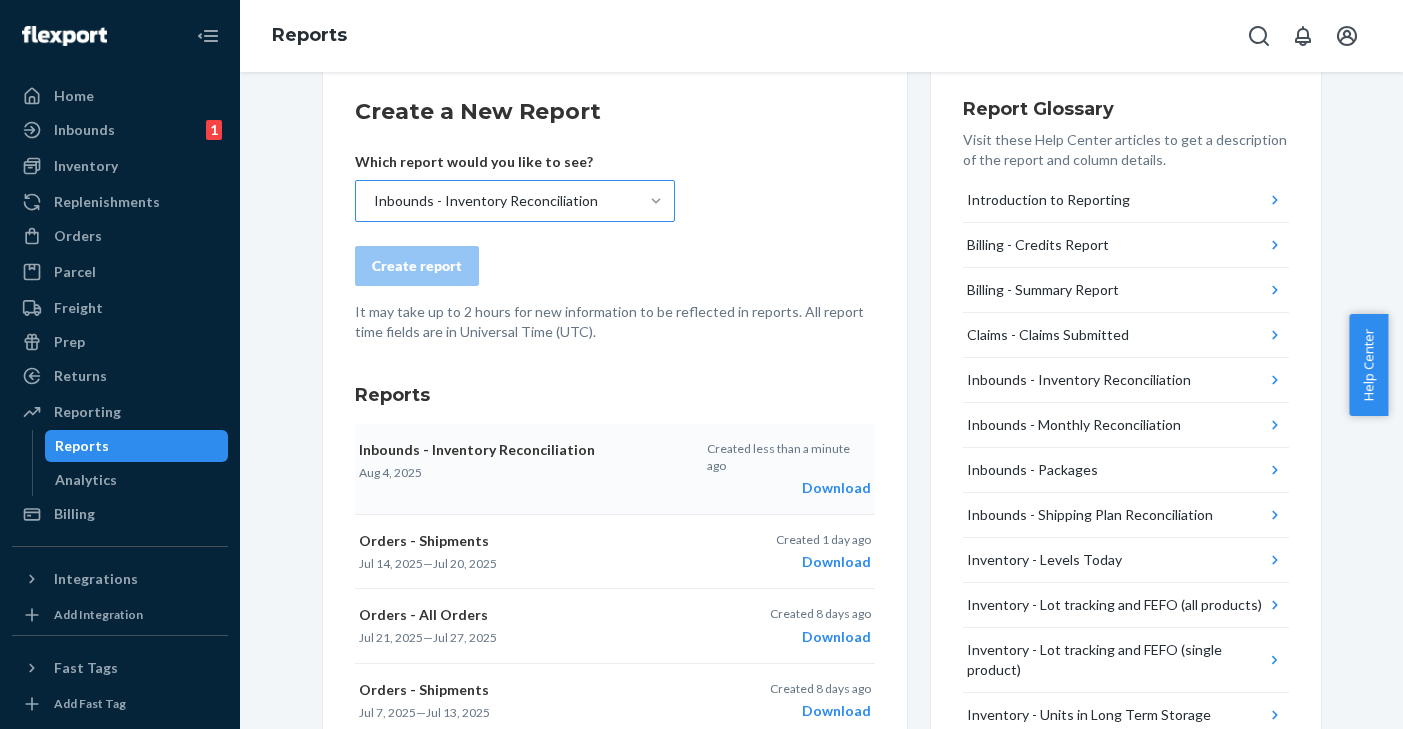 click on "Download" at bounding box center (788, 488) 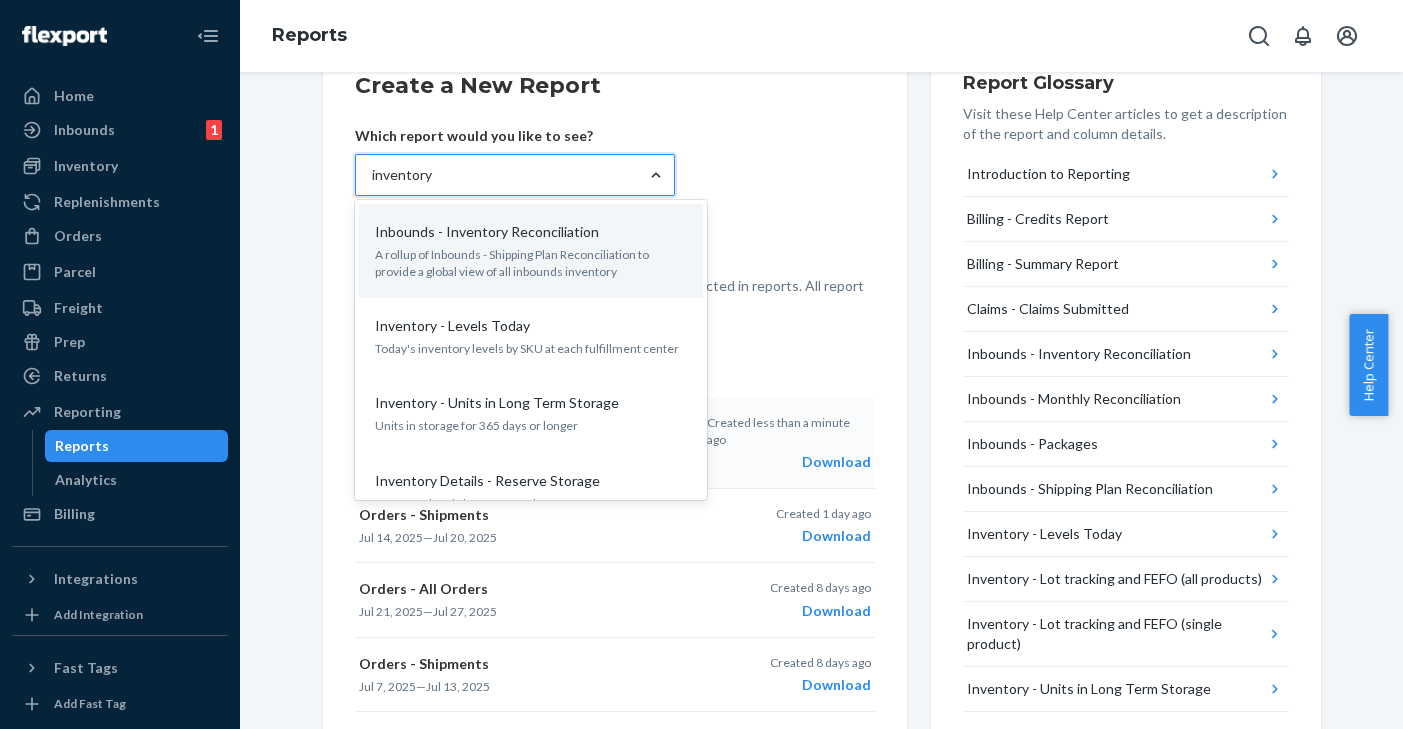 type on "inventory" 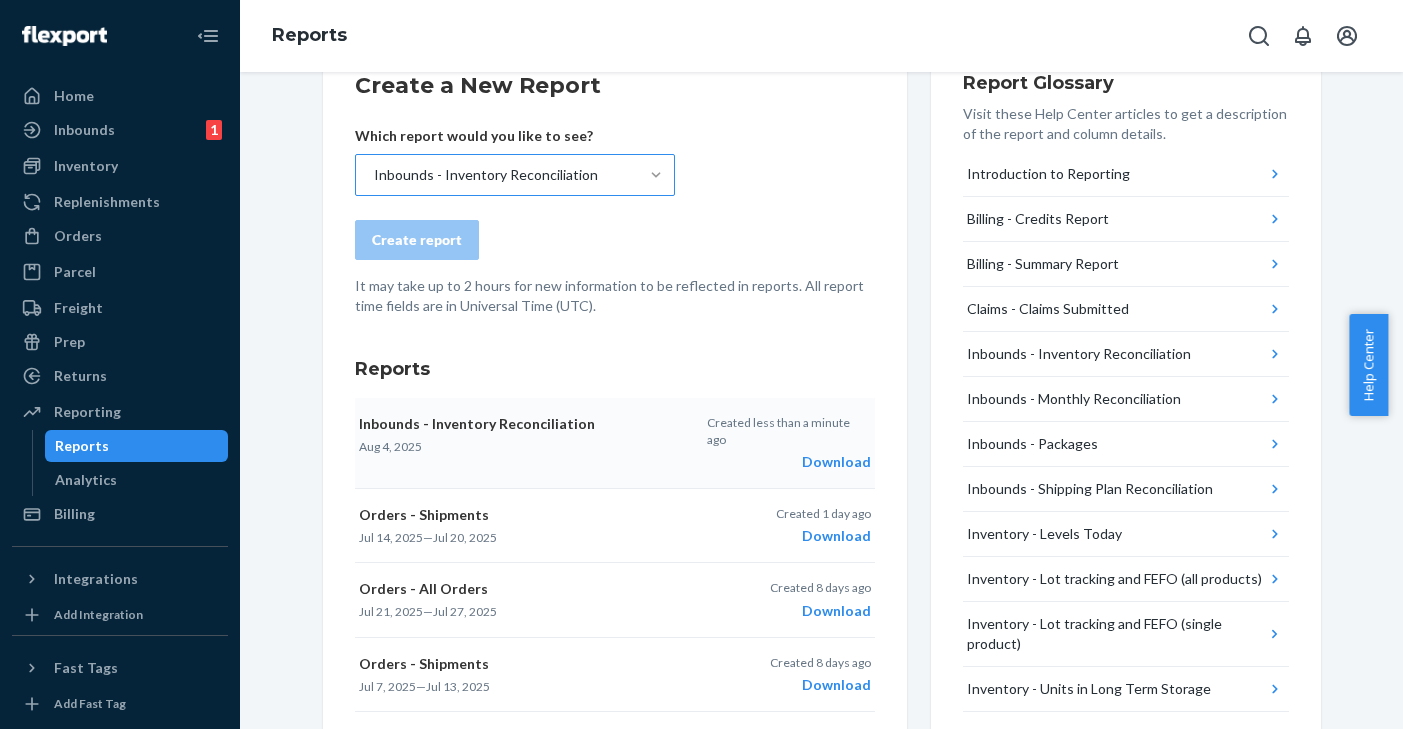 click on "Inbounds - Inventory Reconciliation Aug 4, 2025 Created   less than a minute   ago Download Orders - Shipments Jul 14, 2025  —  Jul 20, 2025 Created   1 day   ago Download Orders - All Orders Jul 21, 2025  —  Jul 27, 2025 Created   8 days   ago Download Orders - Shipments Jul 7, 2025  —  Jul 13, 2025 Created   8 days   ago Download Orders - All Orders Jul 14, 2025  —  Jul 20, 2025 Created   15 days   ago Download Orders - Shipments Jun 30, 2025  —  Jul 6, 2025 Created   15 days   ago Download Orders - All Orders Jun 30, 2025  —  Jul 6, 2025 Created   29 days   ago Download Orders - Shipments Jun 16, 2025  —  Jun 22, 2025 Created   29 days   ago Download Orders - All Orders Jun 23, 2025  —  Jun 29, 2025 Created   about 1 month   ago Download Jun 9, 2025  —" at bounding box center [615, 635] 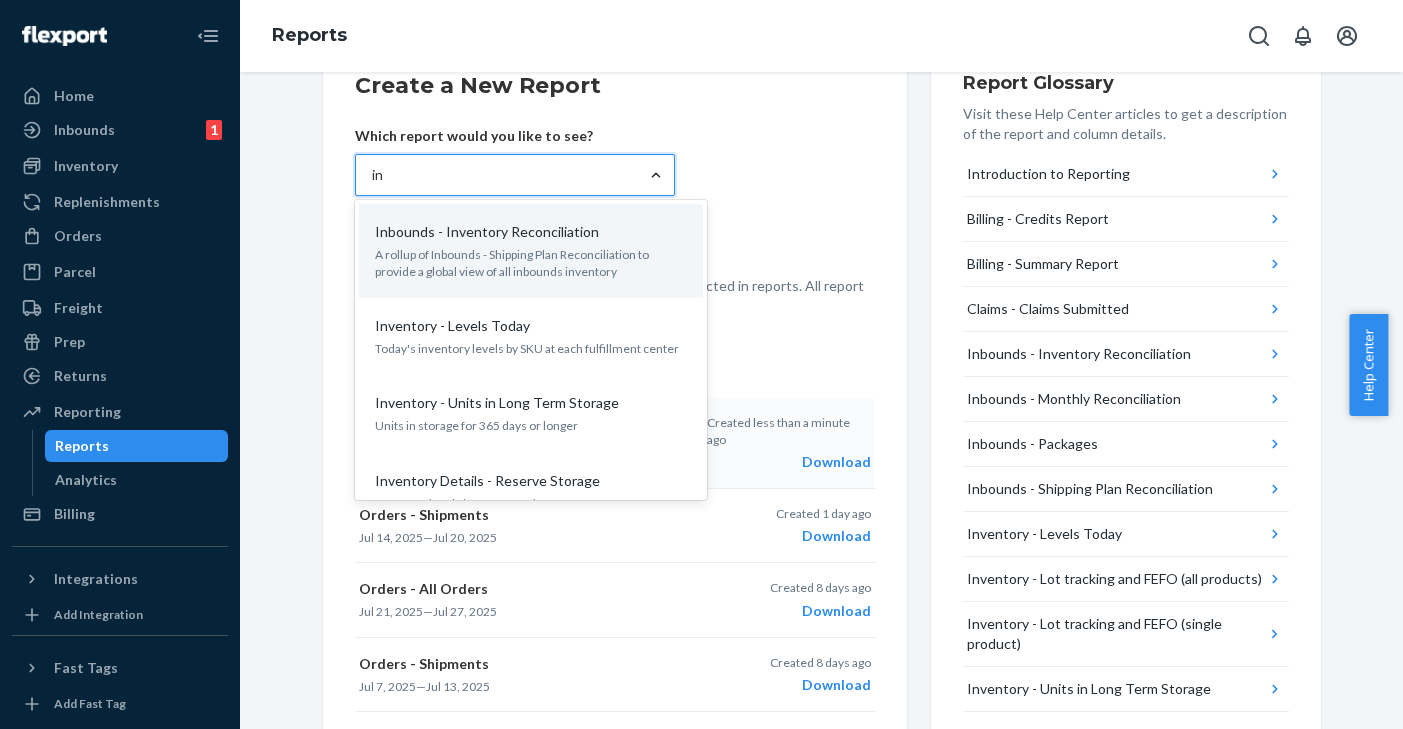 type on "i" 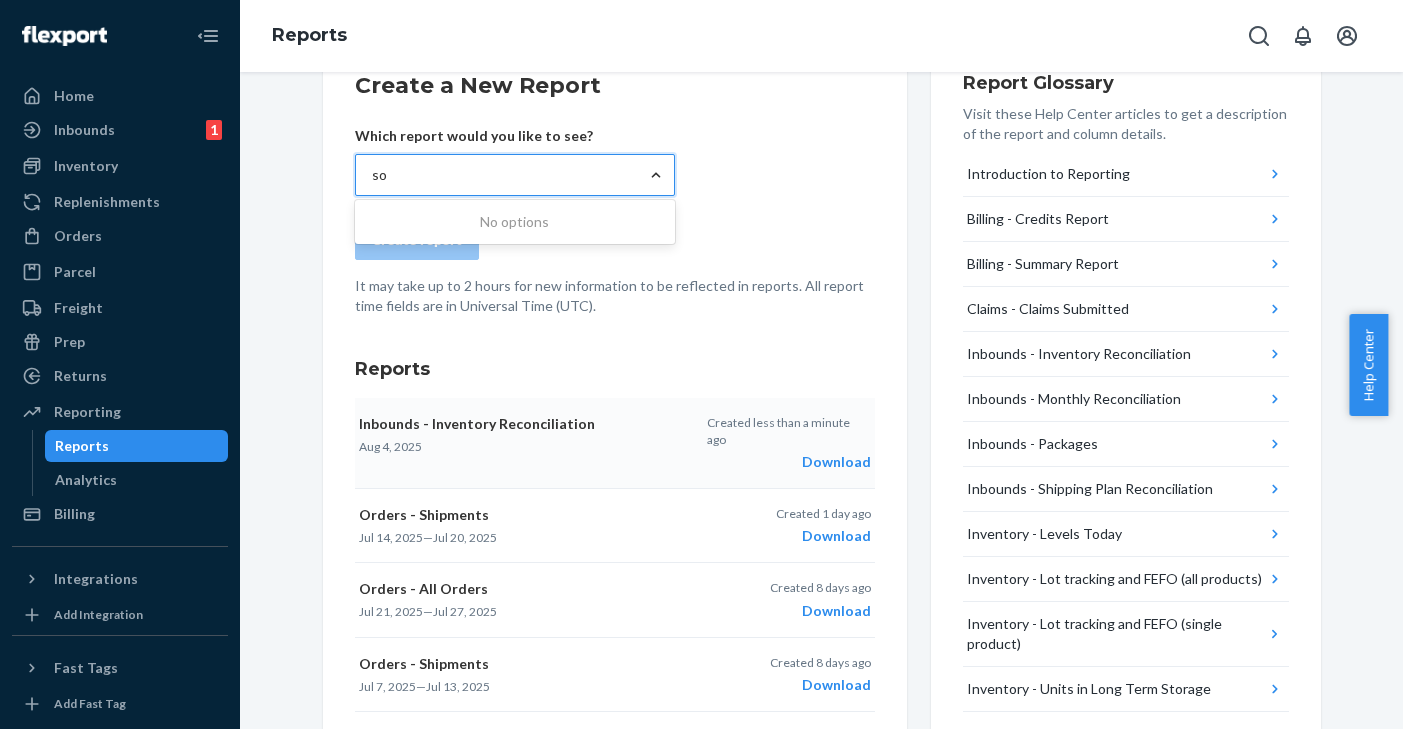 type on "s" 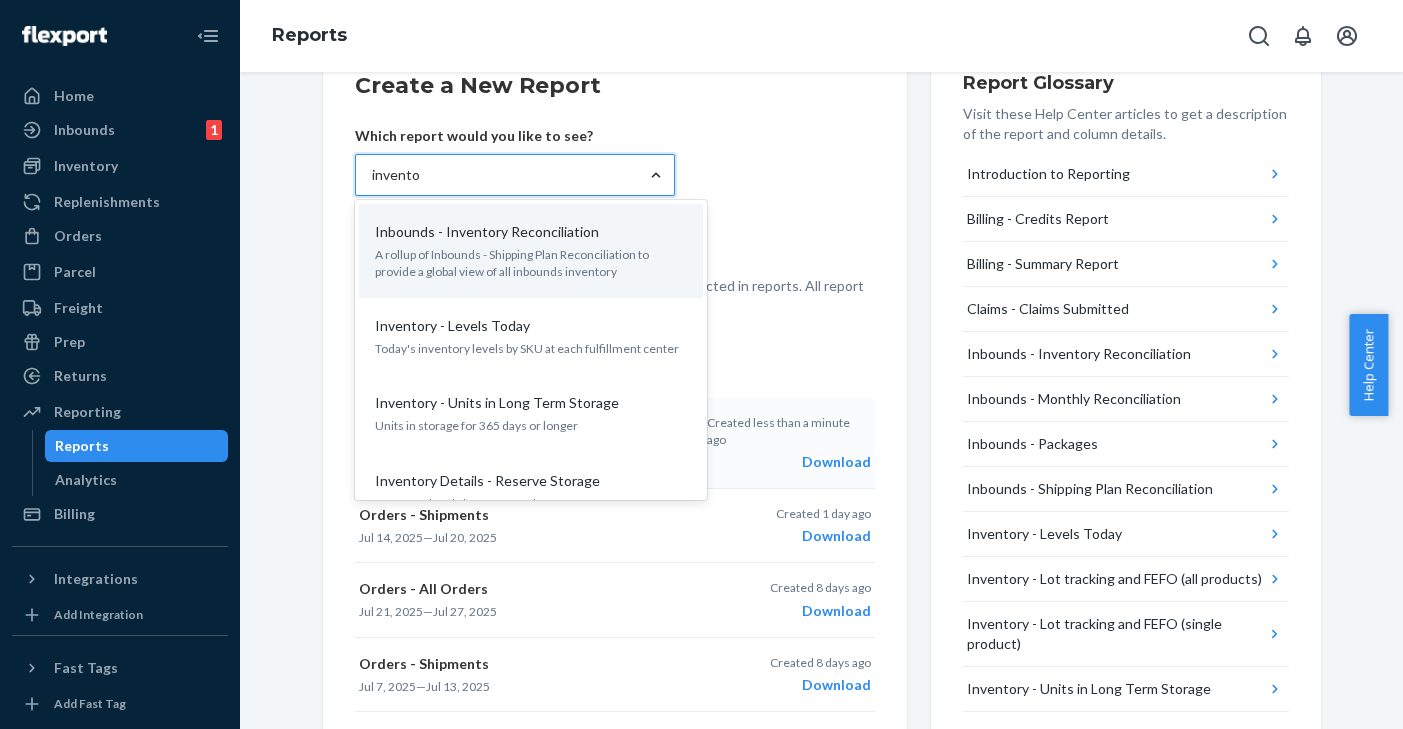 type on "inventory" 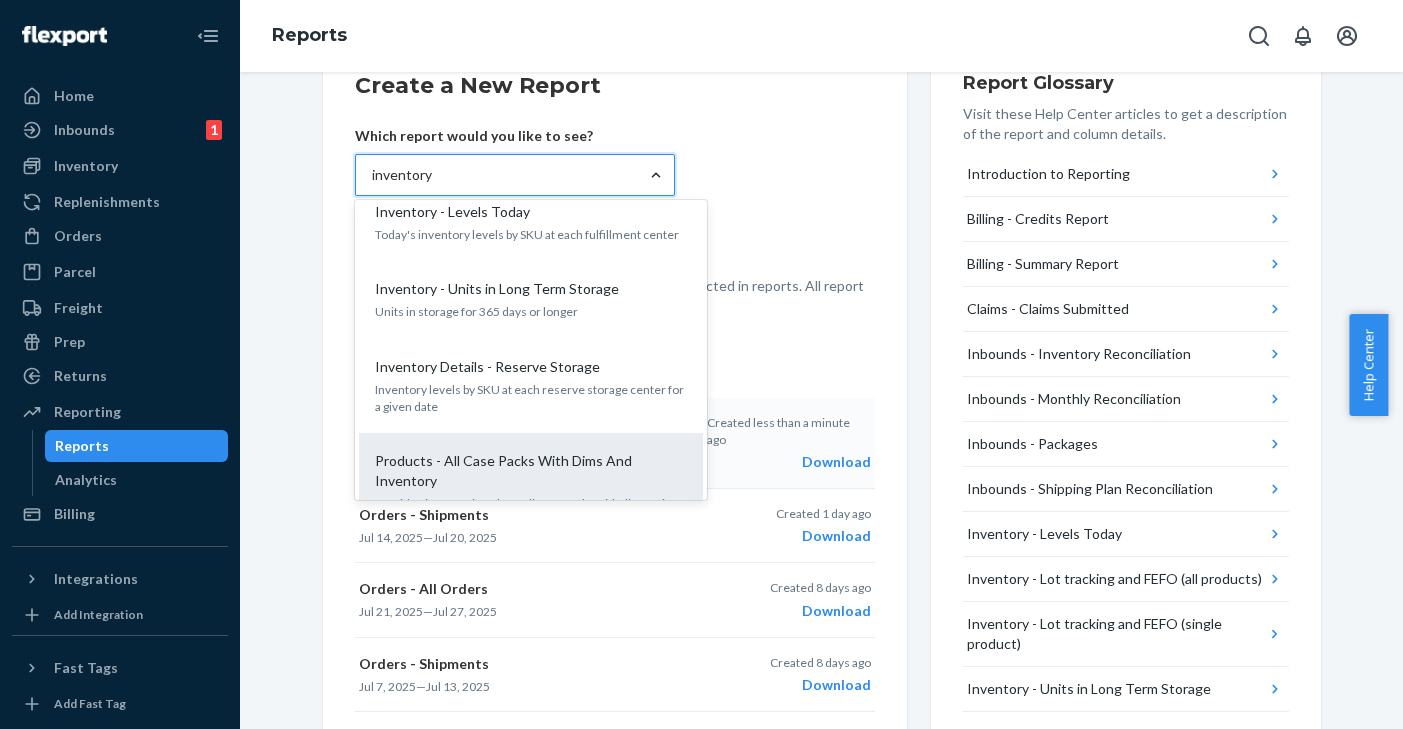 scroll, scrollTop: 88, scrollLeft: 0, axis: vertical 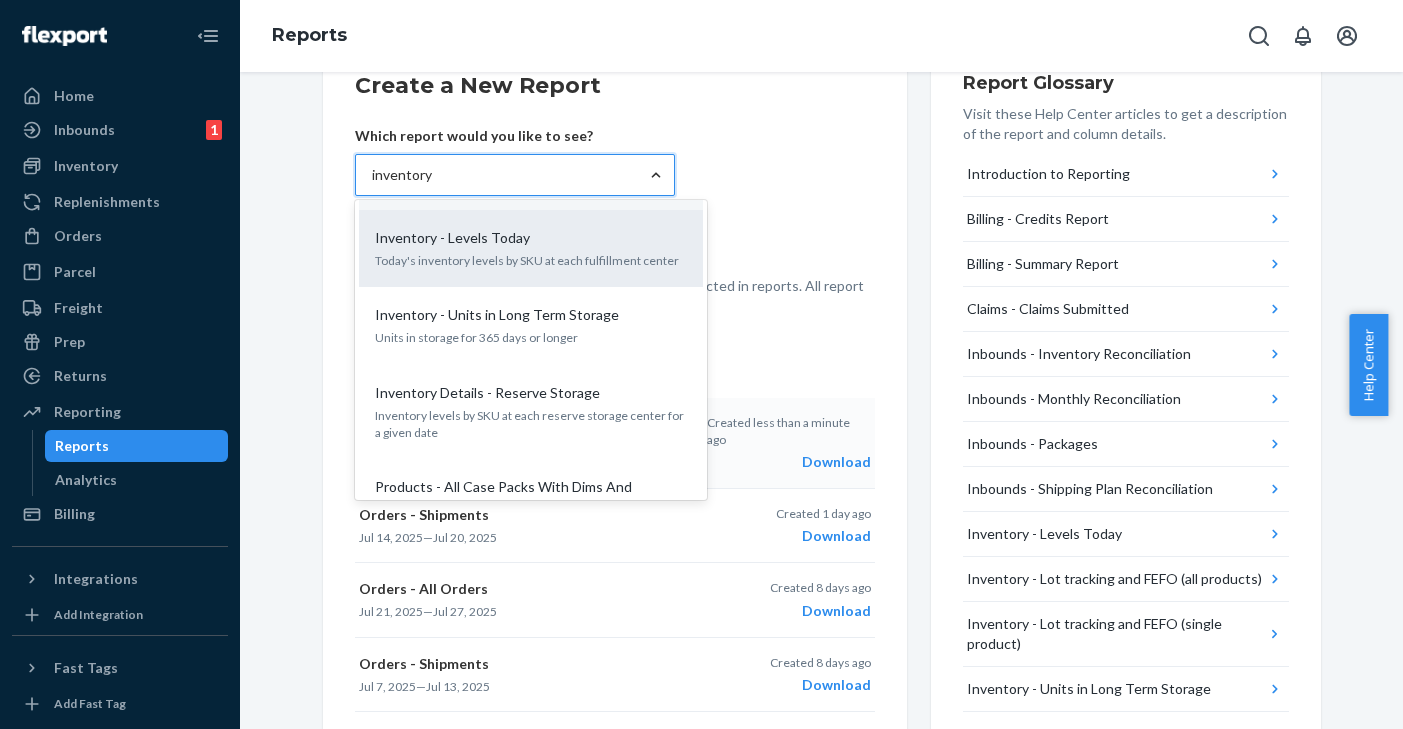click on "Today's inventory levels by SKU at each fulfillment center" at bounding box center [531, 260] 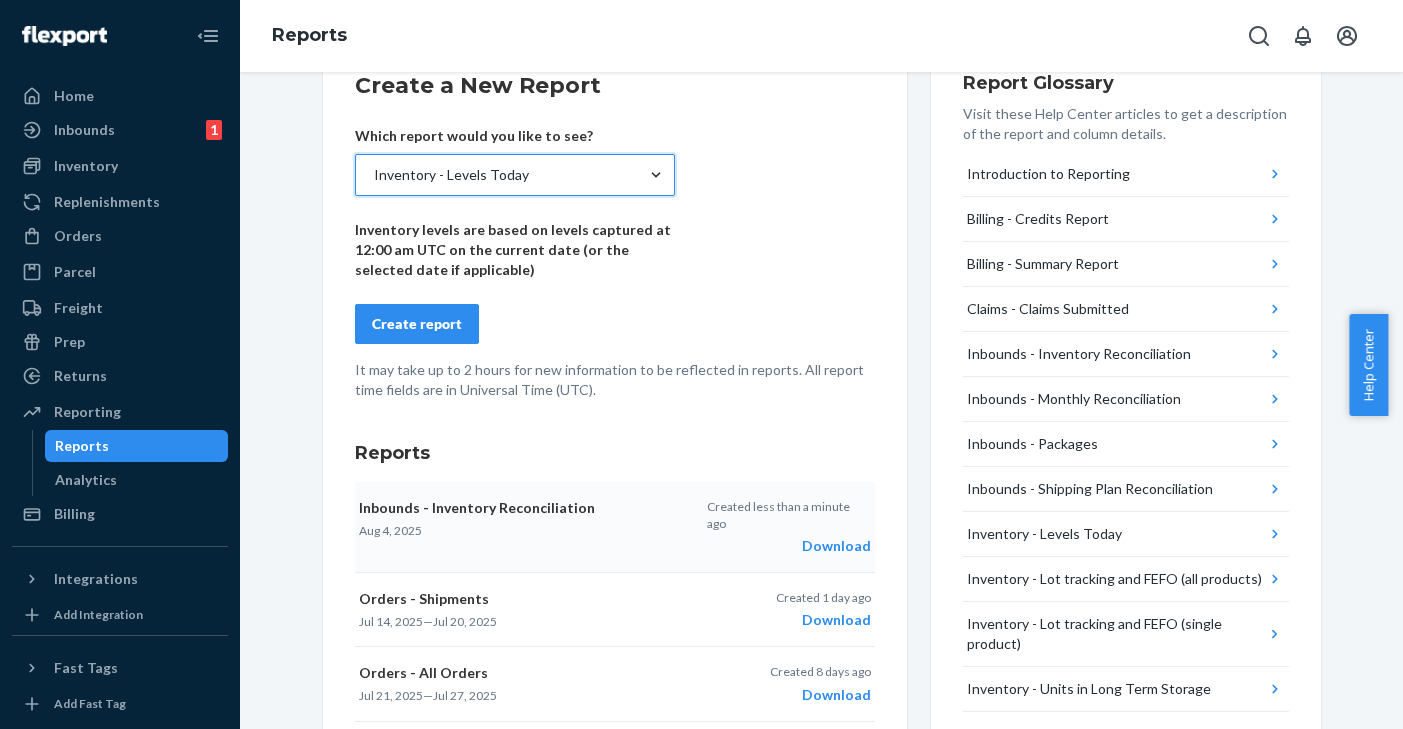 click on "Create report" at bounding box center [417, 324] 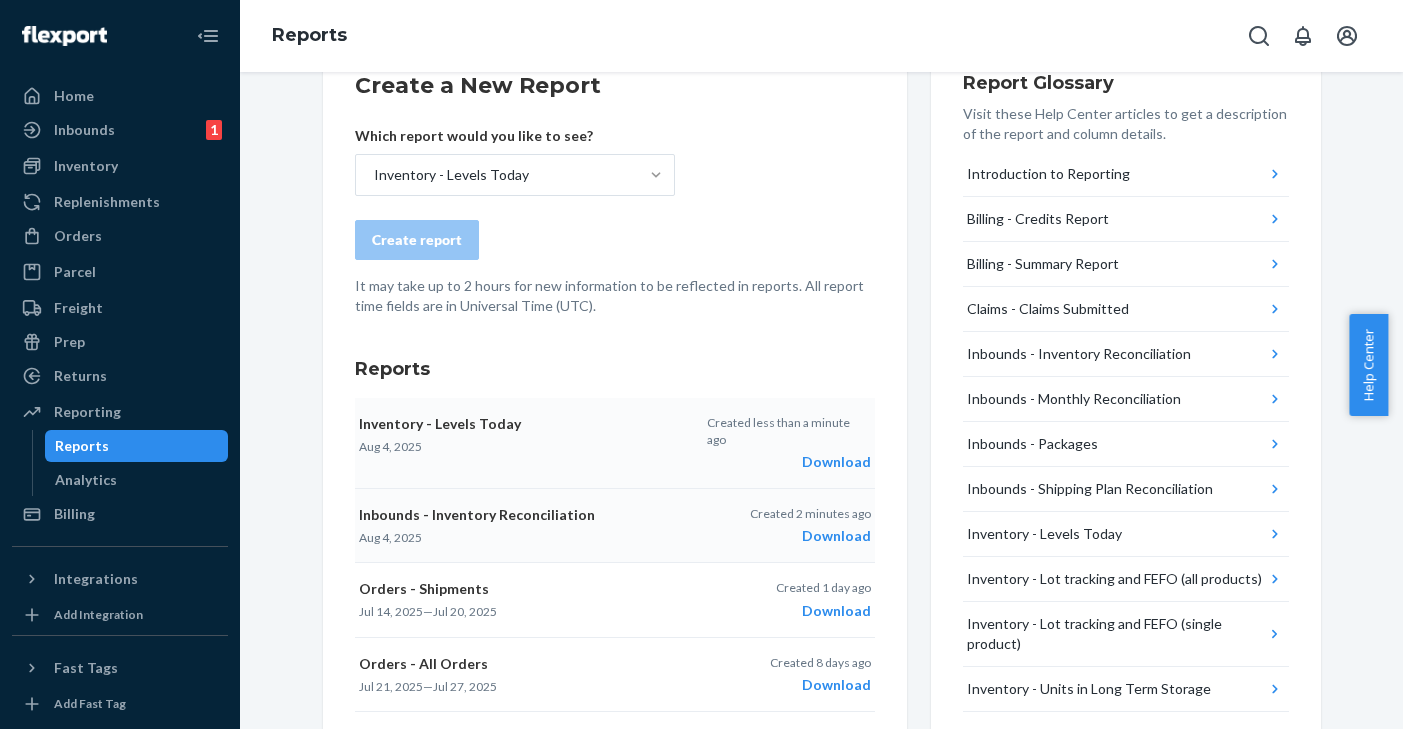 click on "Download" at bounding box center [788, 462] 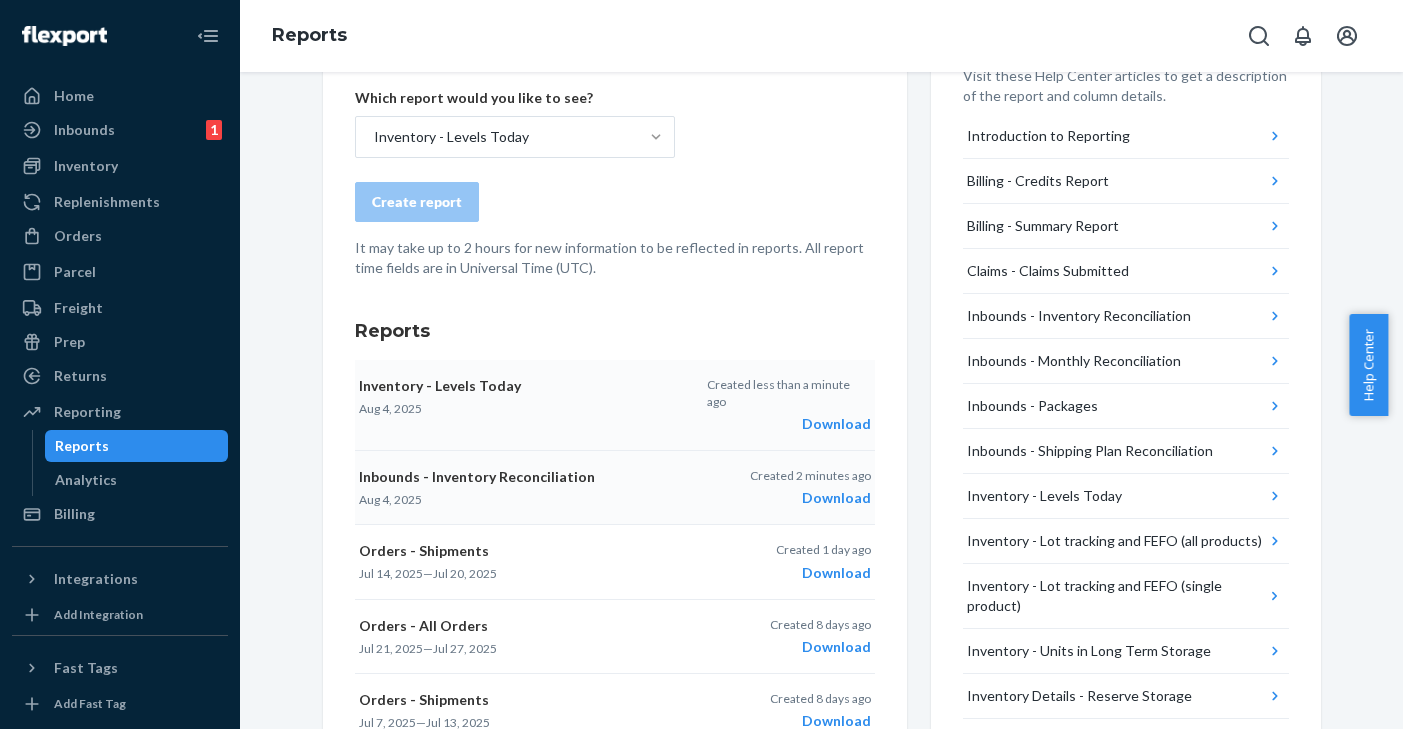 scroll, scrollTop: 64, scrollLeft: 0, axis: vertical 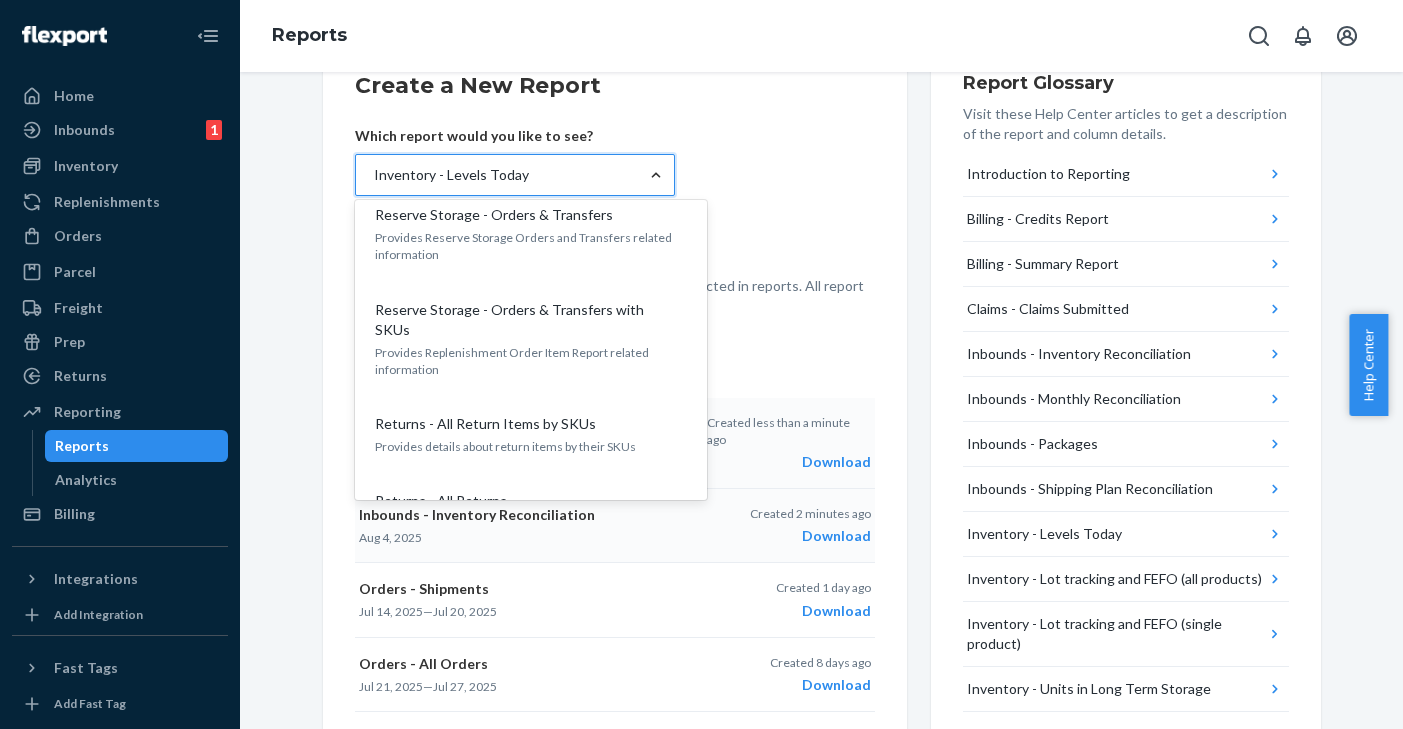 click on "Create a New Report Which report would you like to see?   option Inventory - Levels Today, selected.    option Reserve Storage - Orders & Transfers focused, 22 of 25. 25 results available. Use Up and Down to choose options, press Enter to select the currently focused option, press Escape to exit the menu, press Tab to select the option and exit the menu. Inventory - Levels Today B2B Outbounds - Order Tracking Report Provides B2B Outbounds Details with Tracking related information Billing - Credits Report Provides information about credits applied to your account Billing - Summary Report Provides Billing Summary related information Claims - Claims Submitted See all the claims that you have submitted and their status Inbounds - Inventory Reconciliation A rollup of Inbounds - Shipping Plan Reconciliation to provide a global view of all inbounds inventory Inbounds - Monthly Reconciliation Provides inventory movement data for any selected month Inbounds - Packages Inbounds - Shipping Plan Reconciliation Reports" at bounding box center (615, 758) 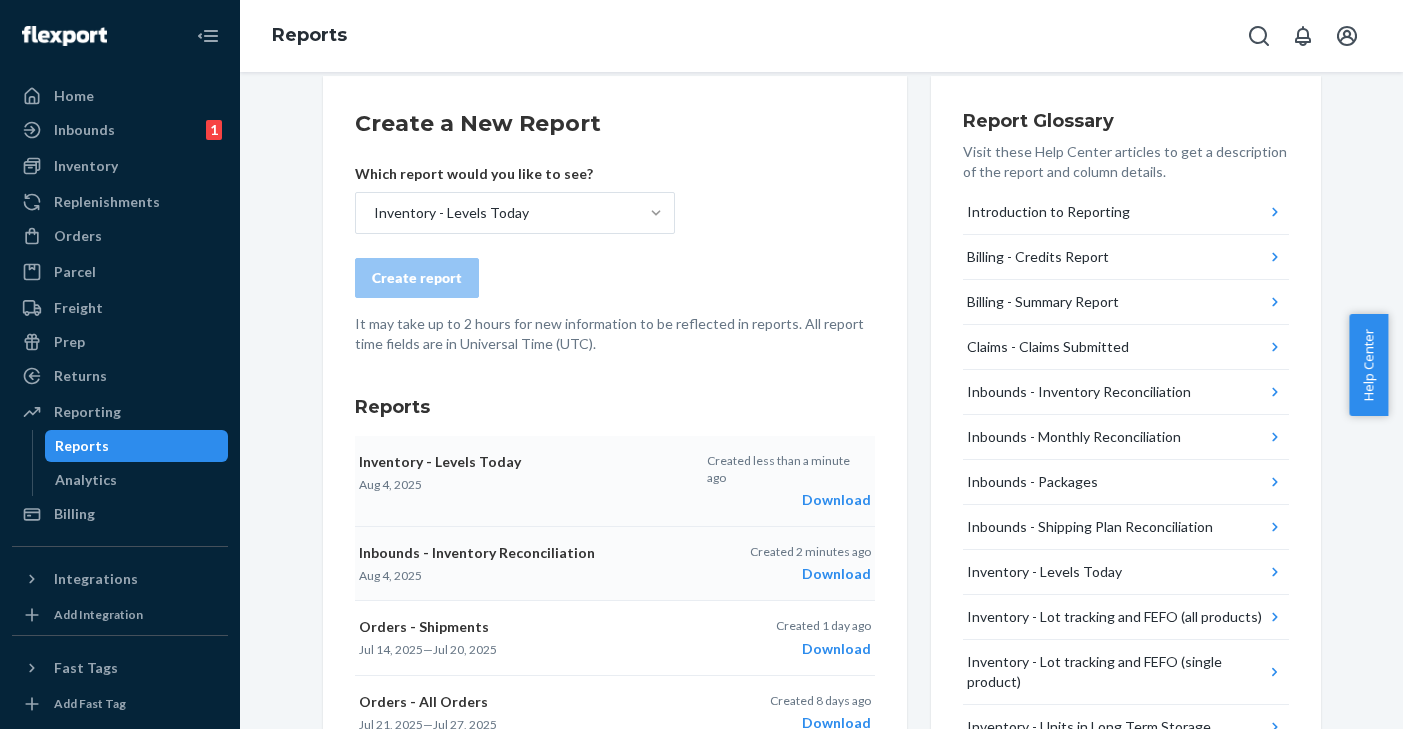 scroll, scrollTop: 0, scrollLeft: 0, axis: both 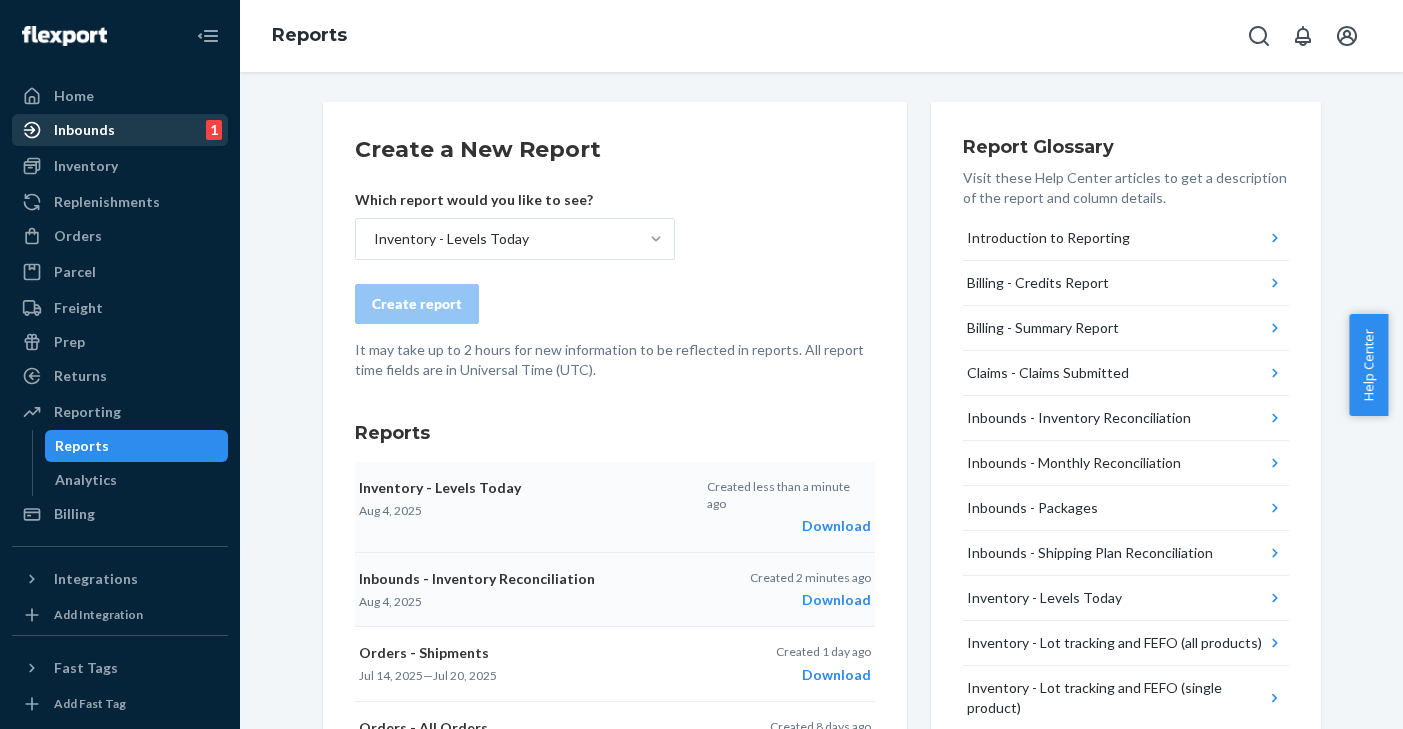 click on "Inbounds 1" at bounding box center [120, 130] 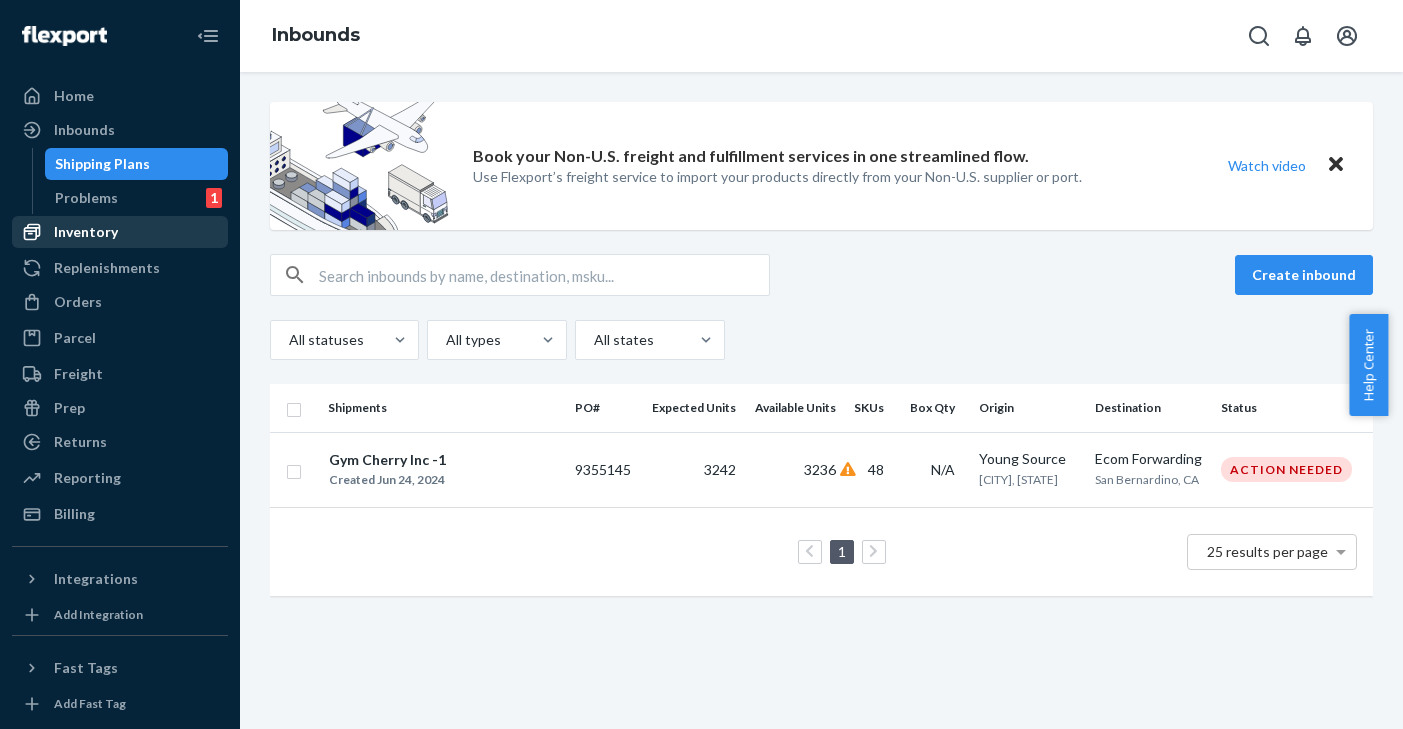 click on "Inventory" at bounding box center [120, 232] 